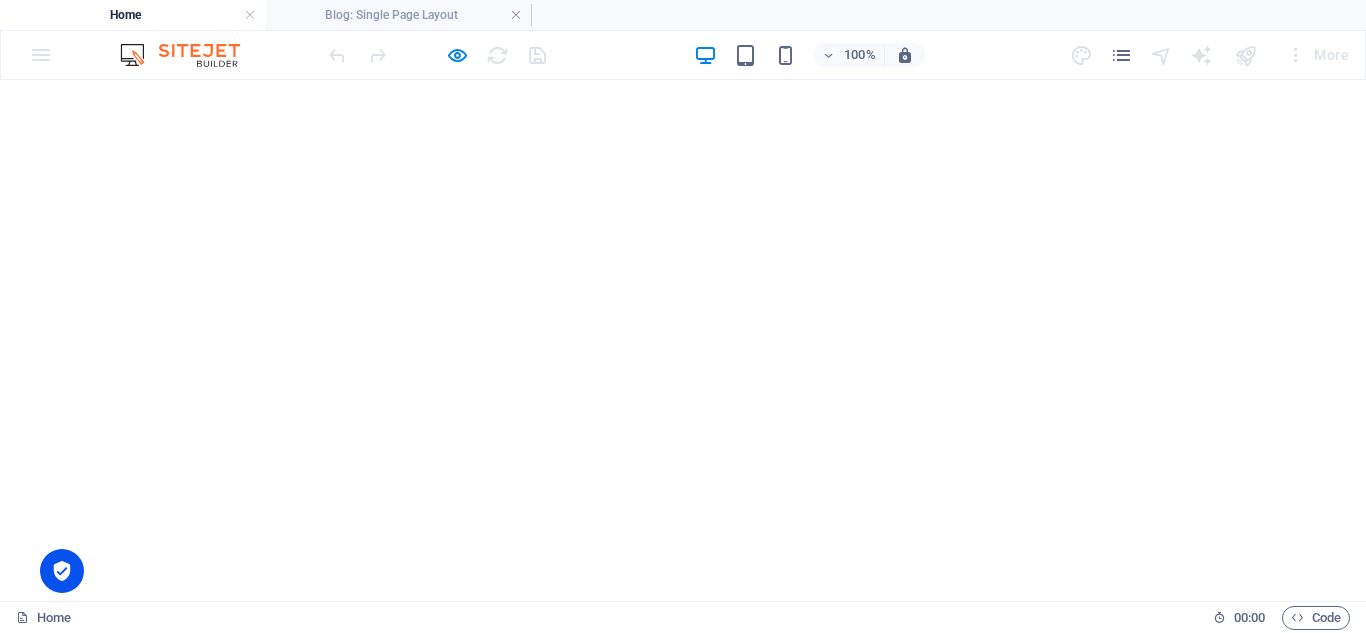 scroll, scrollTop: 0, scrollLeft: 0, axis: both 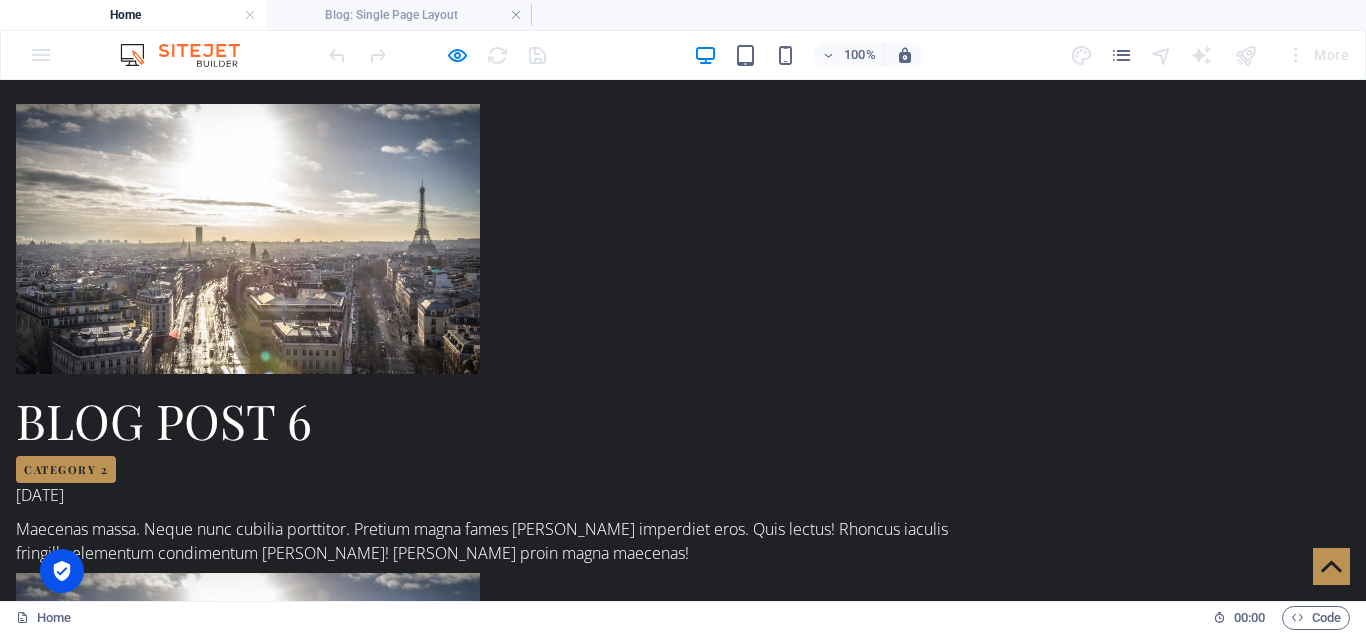 click on "Blog Post 6 Category 2 [DATE] Maecenas massa. Neque nunc cubilia porttitor. Pretium magna fames [PERSON_NAME] imperdiet eros. Quis lectus! Rhoncus iaculis fringilla elementum condimentum [PERSON_NAME]! [PERSON_NAME] proin magna maecenas! Blog Post 5 Category 2 [DATE] Eget venenatis tellus vivamus? Hendrerit id. Urna placerat a. [PERSON_NAME] erat eros hendrerit pretium class lorem vivamus. Posuere bibendum interdum? Blog Post 4 Category 2 [DATE] Fames ante etiam [PERSON_NAME]. Aliquam senectus fusce nisl? Auctor lacus urna in. Dictum habitant [PERSON_NAME]? [PERSON_NAME] at ac neque gravida, euismod malesuada pulvinar. Malesuada tempus? Blog Post 3 Category 1 [DATE] At tempor vehicula netus. Dapibus [PERSON_NAME] habitasse erat nostra. Nunc quis pretium. Dui primis ut aliquam quisque aliquam tellus. Habitant scelerisque etiam habitasse? Imperdiet [PERSON_NAME] tempor nullam nibh adipiscing malesuada, vivamus integer. Class ac litora dolor. Est. Blog Post 2 Category 2 [DATE] Blog Post 1 Category 1 [DATE]  Previous Next" at bounding box center (683, 1565) 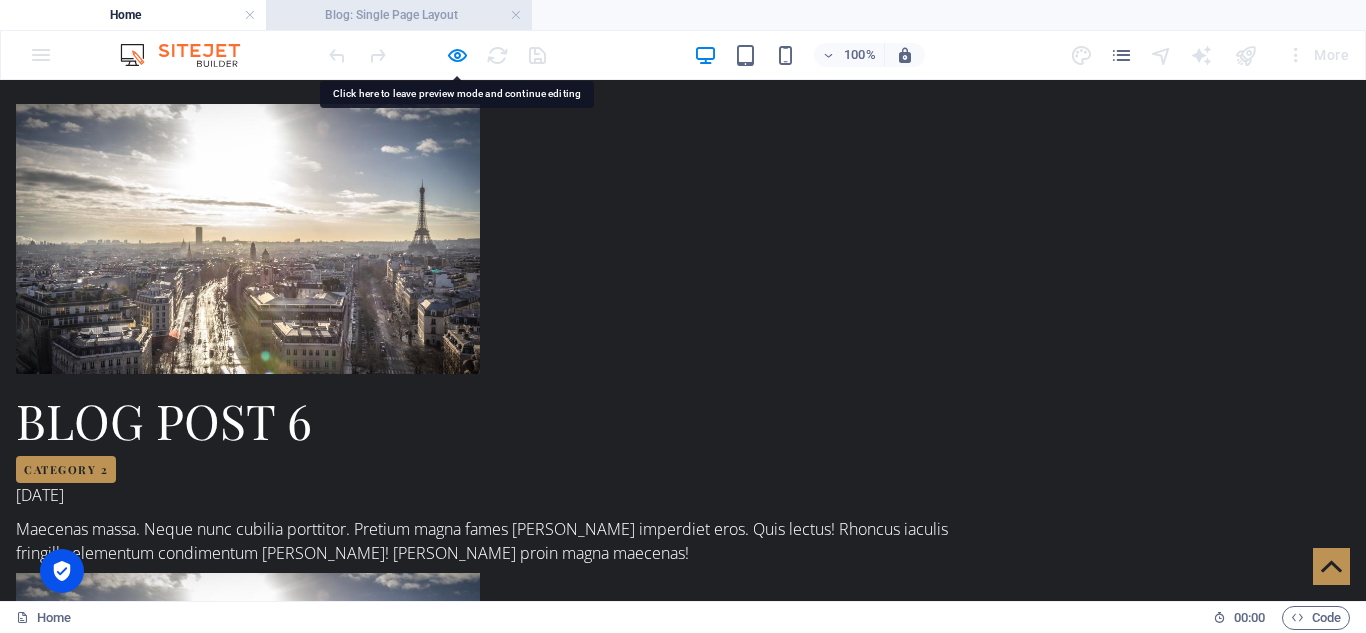 select on "columns.publishing_date_DESC" 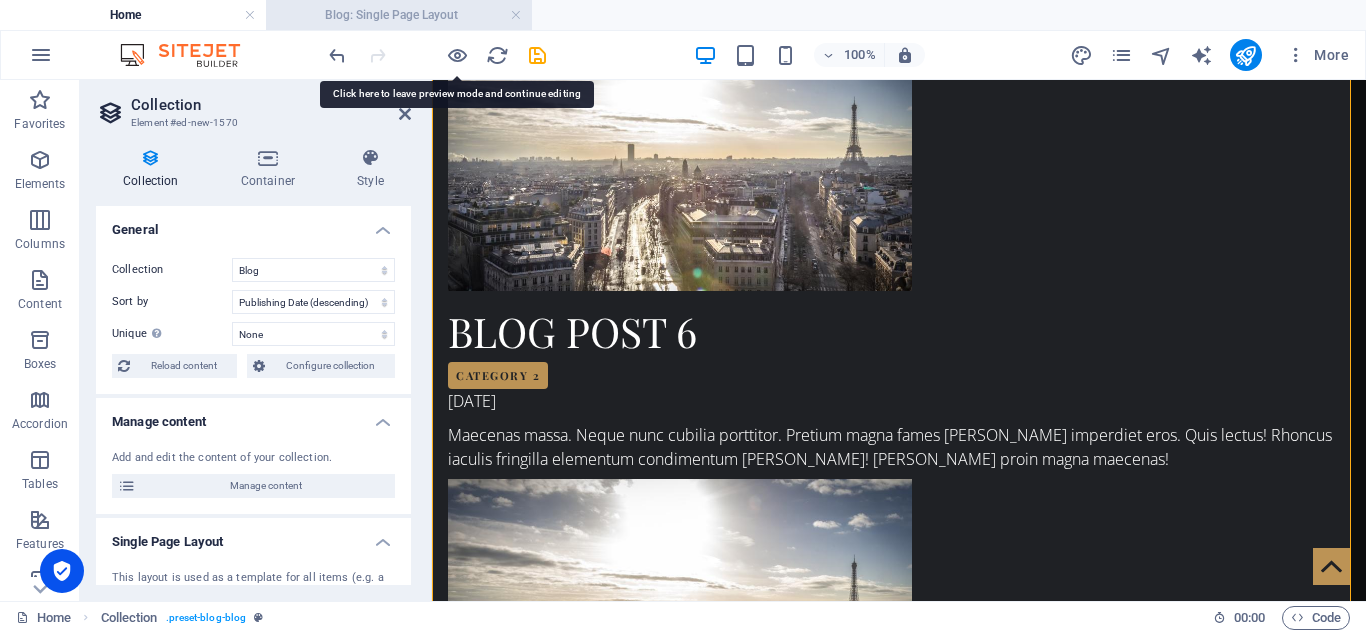 scroll, scrollTop: 1722, scrollLeft: 0, axis: vertical 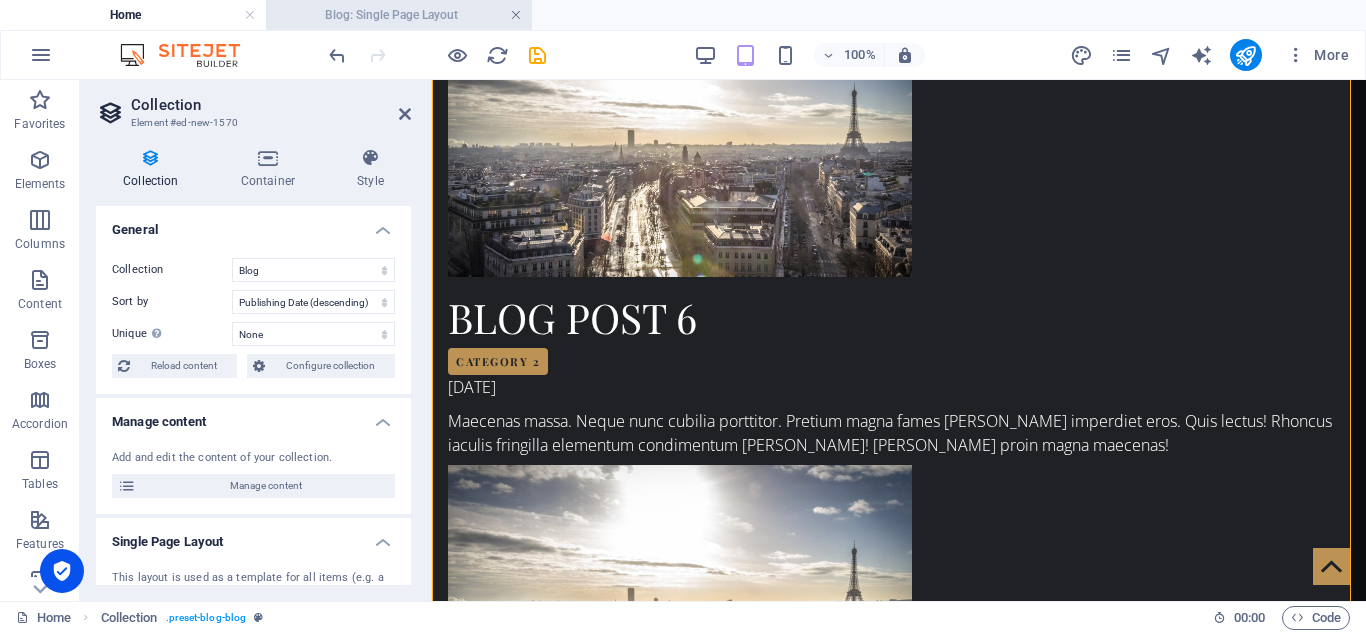 click at bounding box center [516, 15] 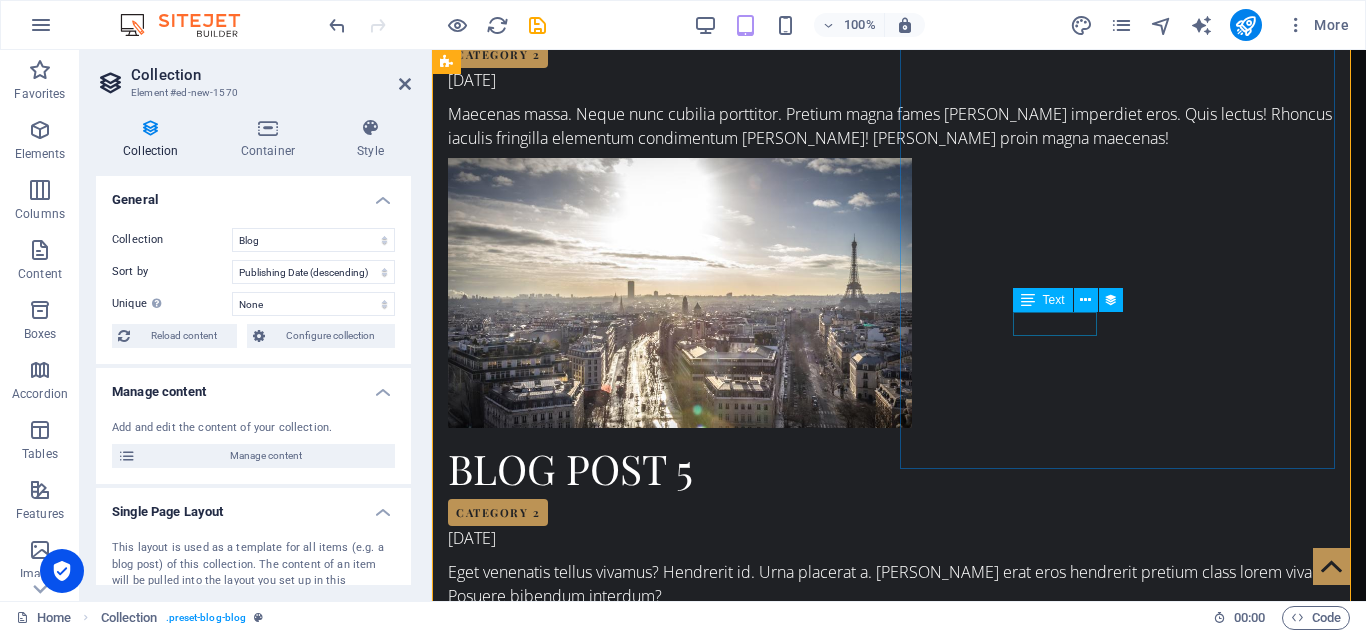 scroll, scrollTop: 2122, scrollLeft: 0, axis: vertical 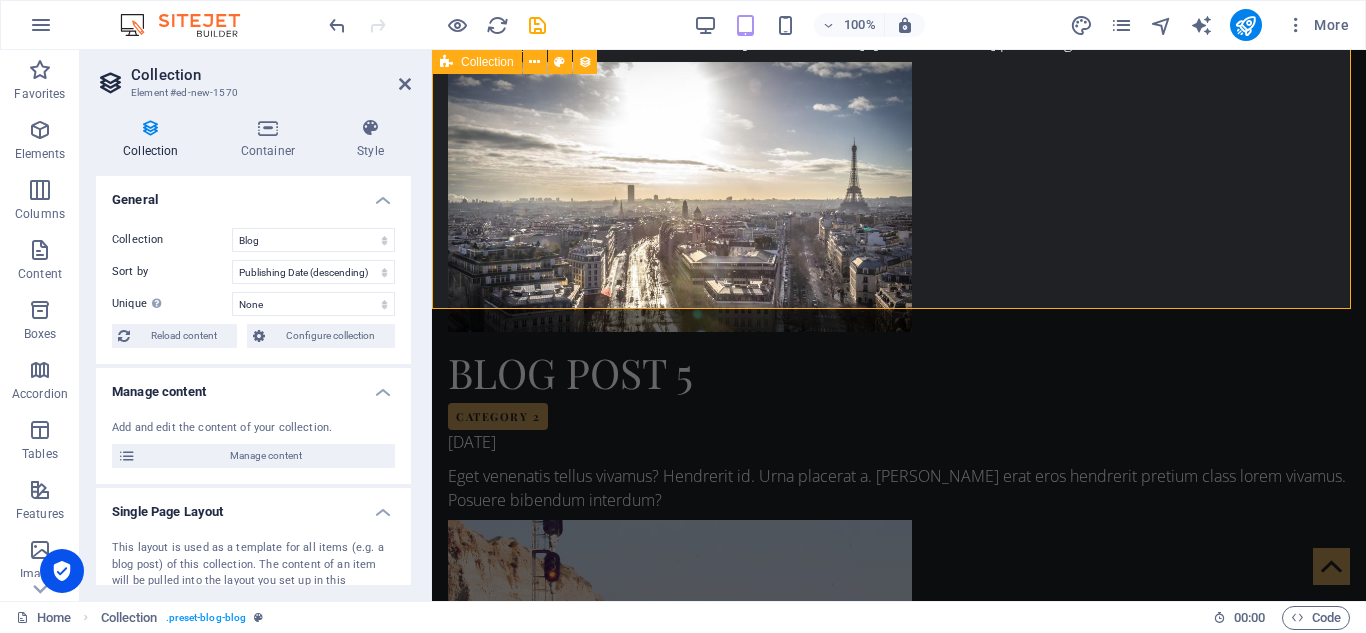 click on "Blog Post 6 Category 2 [DATE] Maecenas massa. Neque nunc cubilia porttitor. Pretium magna fames [PERSON_NAME] imperdiet eros. Quis lectus! Rhoncus iaculis fringilla elementum condimentum [PERSON_NAME]! [PERSON_NAME] proin magna maecenas! Blog Post 5 Category 2 [DATE] Eget venenatis tellus vivamus? Hendrerit id. Urna placerat a. [PERSON_NAME] erat eros hendrerit pretium class lorem vivamus. Posuere bibendum interdum? Blog Post 4 Category 2 [DATE] Fames ante etiam [PERSON_NAME]. Aliquam senectus fusce nisl? Auctor lacus urna in. Dictum habitant [PERSON_NAME]? [PERSON_NAME] at ac neque gravida, euismod malesuada pulvinar. Malesuada tempus? Blog Post 3 Category 1 [DATE] At tempor vehicula netus. Dapibus [PERSON_NAME] habitasse erat nostra. Nunc quis pretium. Dui primis ut aliquam quisque aliquam tellus. Habitant scelerisque etiam habitasse? Imperdiet [PERSON_NAME] tempor nullam nibh adipiscing malesuada, vivamus integer. Class ac litora dolor. Est. Blog Post 2 Category 2 [DATE] Blog Post 1 Category 1 [DATE]  Previous Next" at bounding box center (899, 1044) 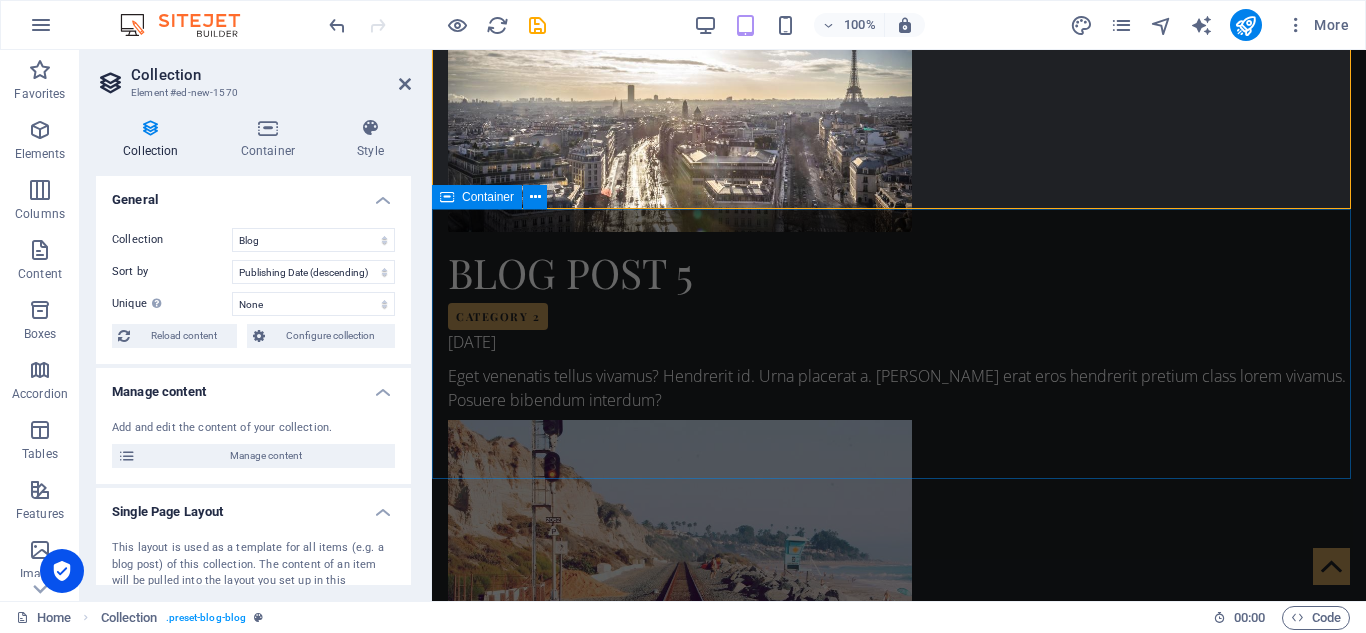 click on "Drop content here or  Add elements  Paste clipboard" at bounding box center (899, 2600) 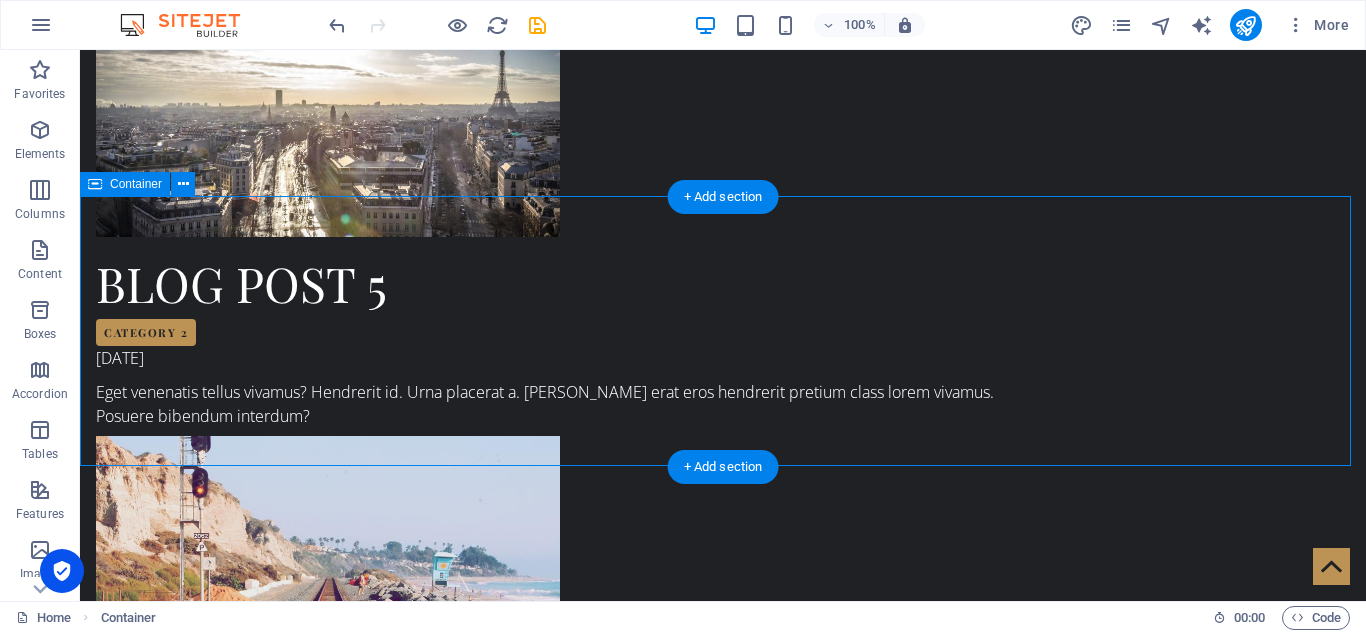 scroll, scrollTop: 2310, scrollLeft: 0, axis: vertical 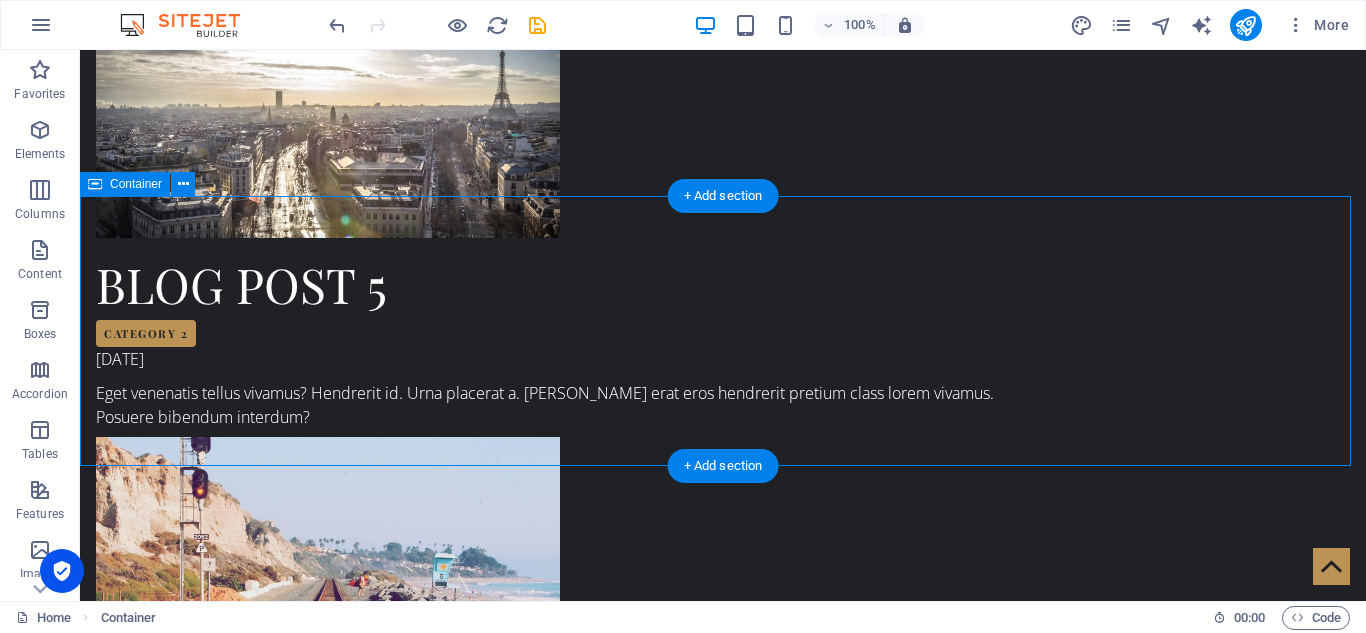 click on "Drop content here or  Add elements  Paste clipboard" at bounding box center [723, 2636] 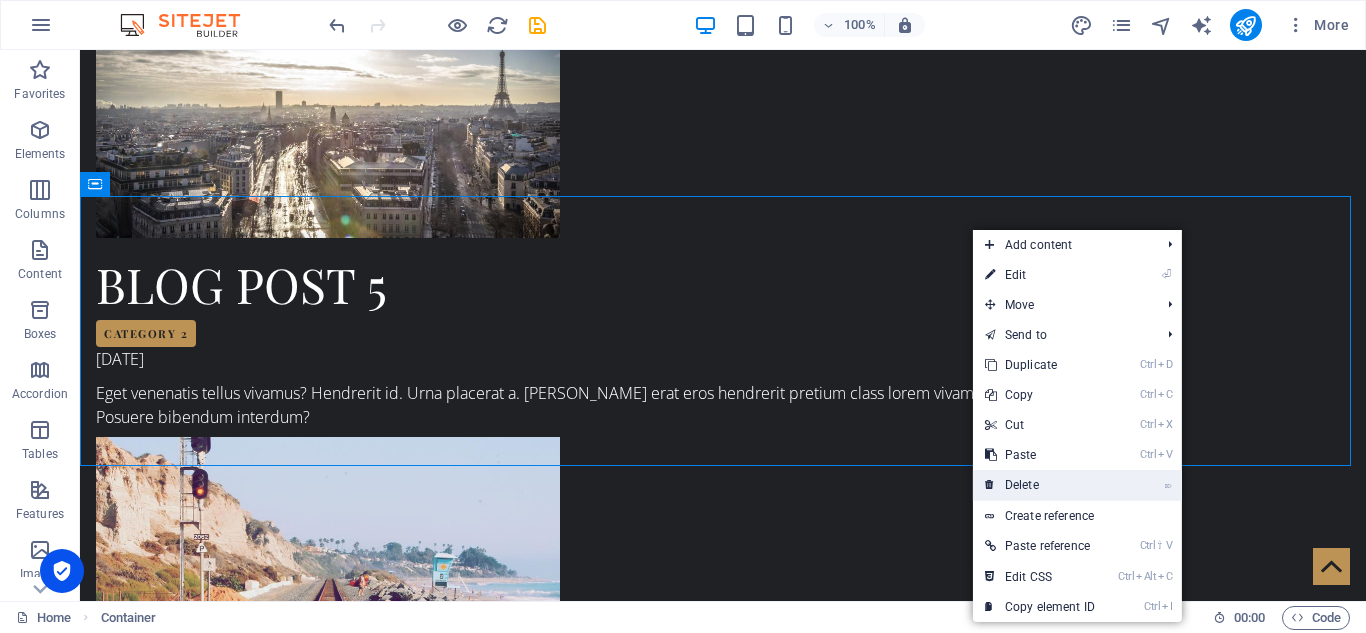 click on "⌦  Delete" at bounding box center [1040, 485] 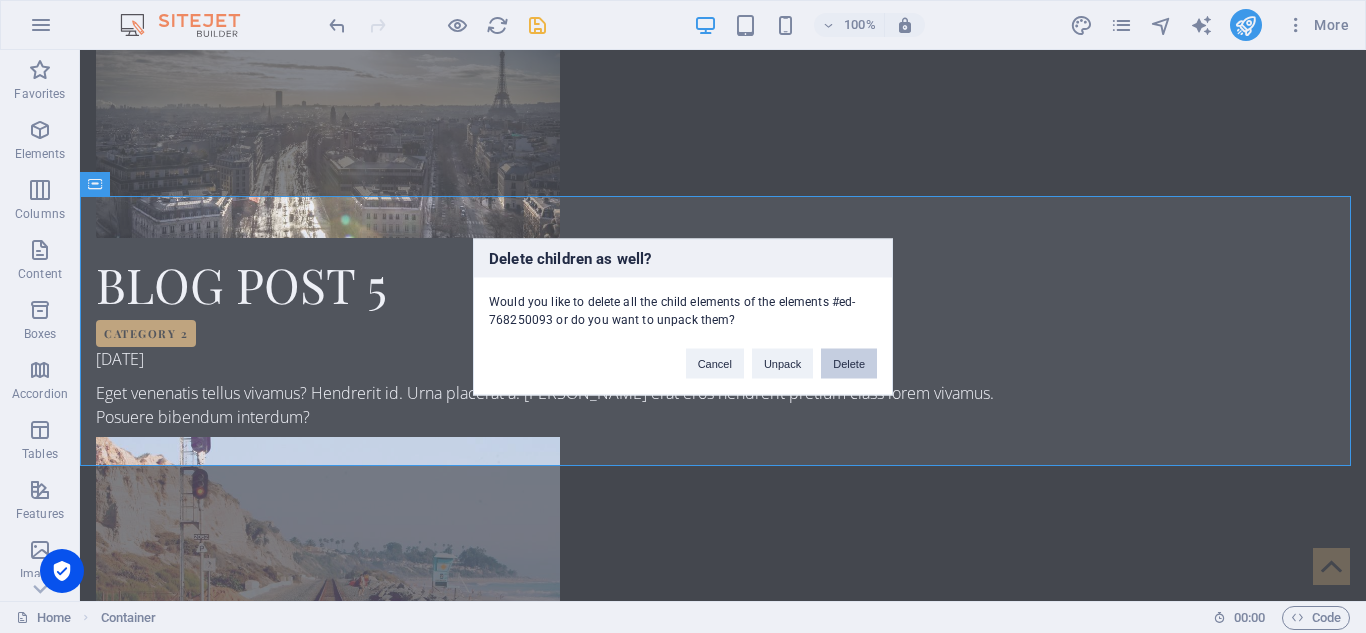 click on "Delete" at bounding box center [849, 363] 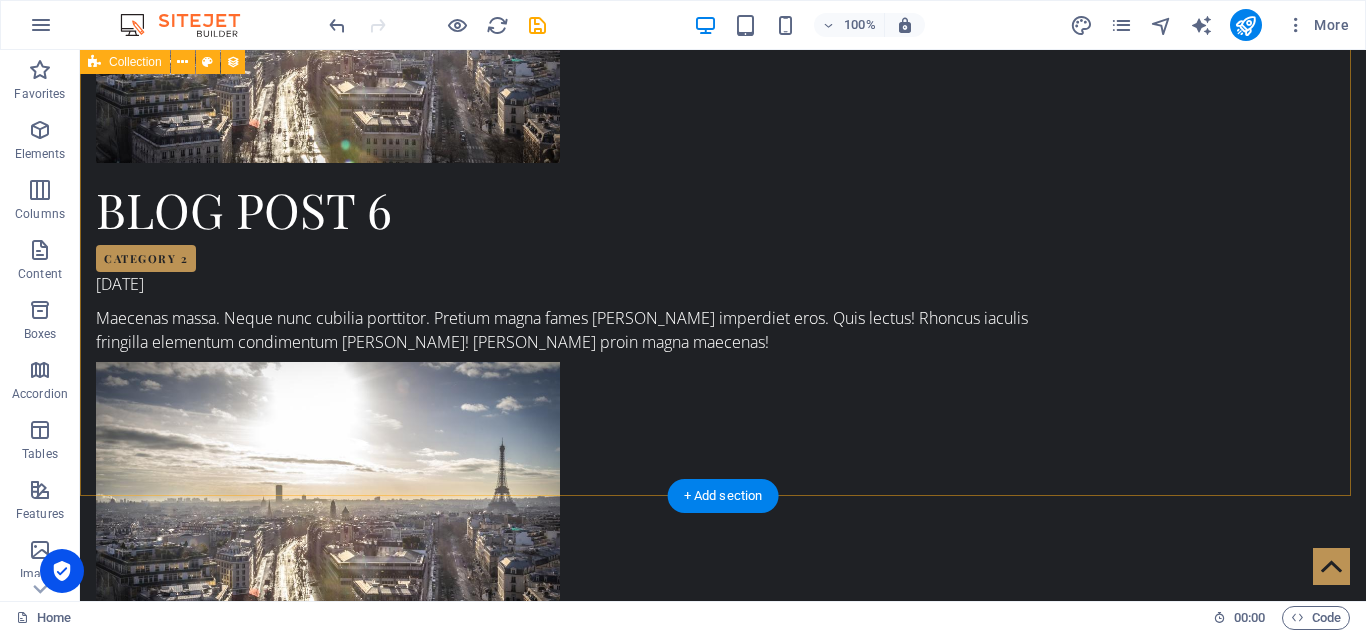 click on "Blog Post 6 Category 2 [DATE] Maecenas massa. Neque nunc cubilia porttitor. Pretium magna fames [PERSON_NAME] imperdiet eros. Quis lectus! Rhoncus iaculis fringilla elementum condimentum [PERSON_NAME]! [PERSON_NAME] proin magna maecenas! Blog Post 5 Category 2 [DATE] Eget venenatis tellus vivamus? Hendrerit id. Urna placerat a. [PERSON_NAME] erat eros hendrerit pretium class lorem vivamus. Posuere bibendum interdum? Blog Post 4 Category 2 [DATE] Fames ante etiam [PERSON_NAME]. Aliquam senectus fusce nisl? Auctor lacus urna in. Dictum habitant [PERSON_NAME]? [PERSON_NAME] at ac neque gravida, euismod malesuada pulvinar. Malesuada tempus? Blog Post 3 Category 1 [DATE] At tempor vehicula netus. Dapibus [PERSON_NAME] habitasse erat nostra. Nunc quis pretium. Dui primis ut aliquam quisque aliquam tellus. Habitant scelerisque etiam habitasse? Imperdiet [PERSON_NAME] tempor nullam nibh adipiscing malesuada, vivamus integer. Class ac litora dolor. Est. Blog Post 2 Category 2 [DATE] Blog Post 1 Category 1 [DATE]  Previous Next" at bounding box center (723, 1354) 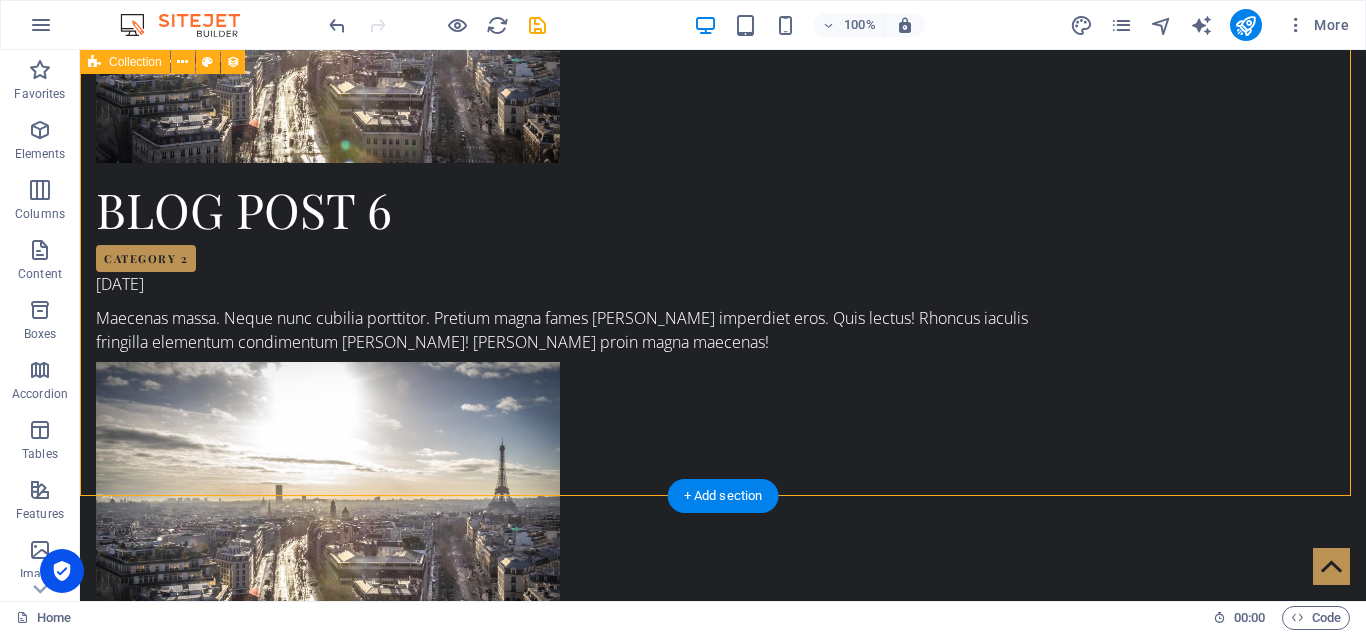 click on "Blog Post 6 Category 2 [DATE] Maecenas massa. Neque nunc cubilia porttitor. Pretium magna fames [PERSON_NAME] imperdiet eros. Quis lectus! Rhoncus iaculis fringilla elementum condimentum [PERSON_NAME]! [PERSON_NAME] proin magna maecenas! Blog Post 5 Category 2 [DATE] Eget venenatis tellus vivamus? Hendrerit id. Urna placerat a. [PERSON_NAME] erat eros hendrerit pretium class lorem vivamus. Posuere bibendum interdum? Blog Post 4 Category 2 [DATE] Fames ante etiam [PERSON_NAME]. Aliquam senectus fusce nisl? Auctor lacus urna in. Dictum habitant [PERSON_NAME]? [PERSON_NAME] at ac neque gravida, euismod malesuada pulvinar. Malesuada tempus? Blog Post 3 Category 1 [DATE] At tempor vehicula netus. Dapibus [PERSON_NAME] habitasse erat nostra. Nunc quis pretium. Dui primis ut aliquam quisque aliquam tellus. Habitant scelerisque etiam habitasse? Imperdiet [PERSON_NAME] tempor nullam nibh adipiscing malesuada, vivamus integer. Class ac litora dolor. Est. Blog Post 2 Category 2 [DATE] Blog Post 1 Category 1 [DATE]  Previous Next" at bounding box center (723, 1354) 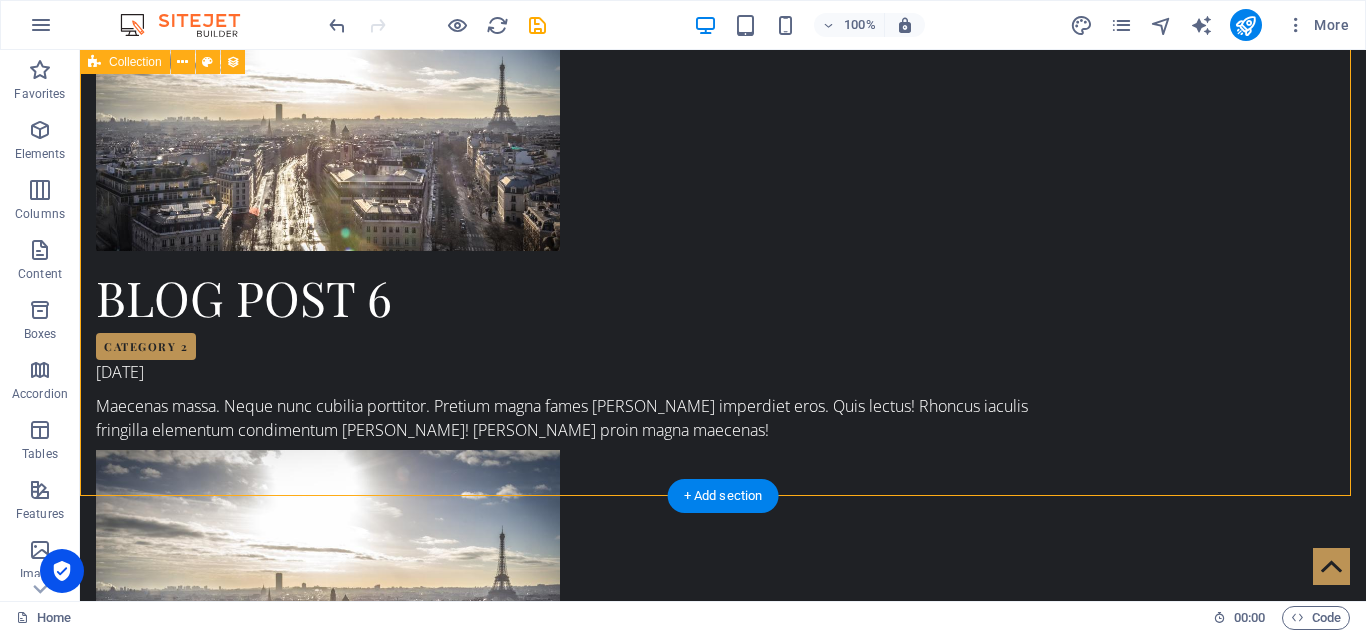 select on "columns.publishing_date_DESC" 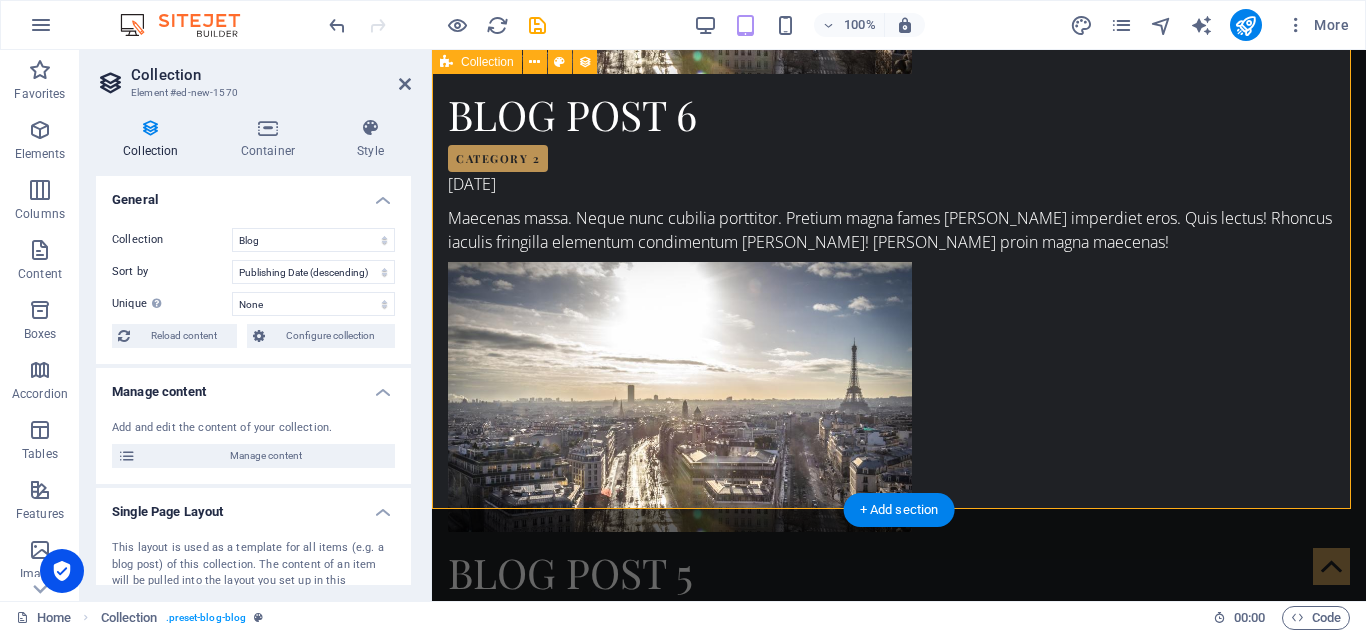 scroll, scrollTop: 1722, scrollLeft: 0, axis: vertical 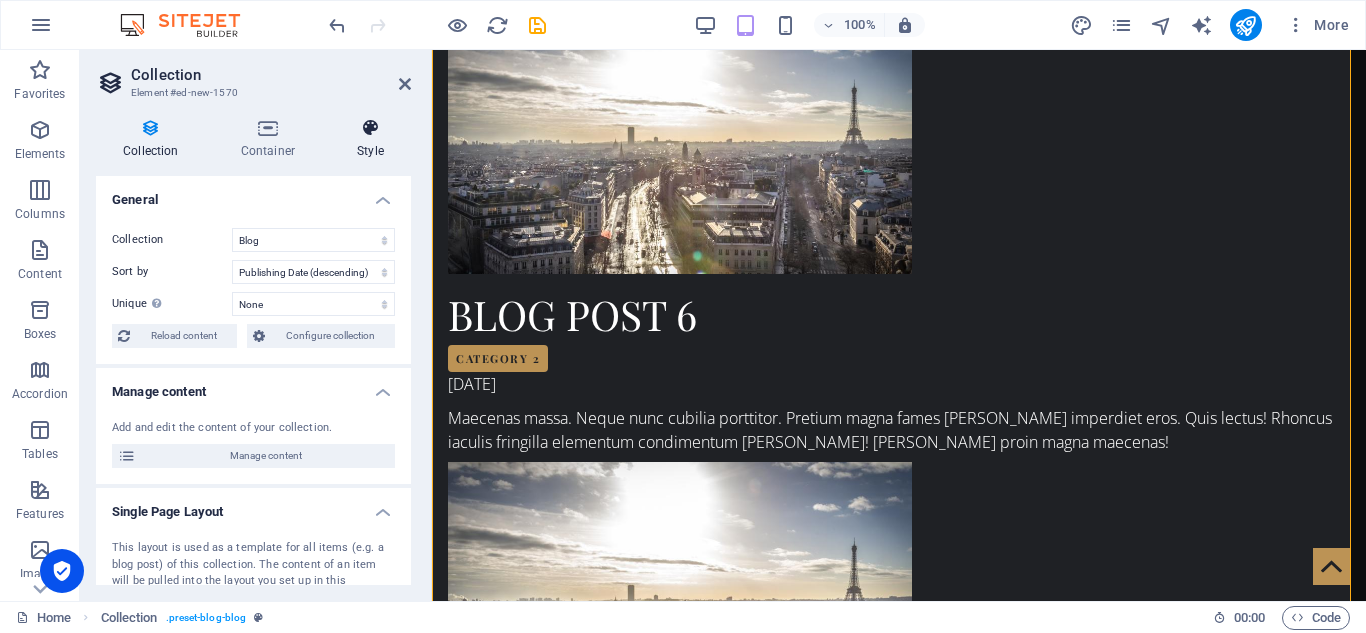 click on "Style" at bounding box center [370, 139] 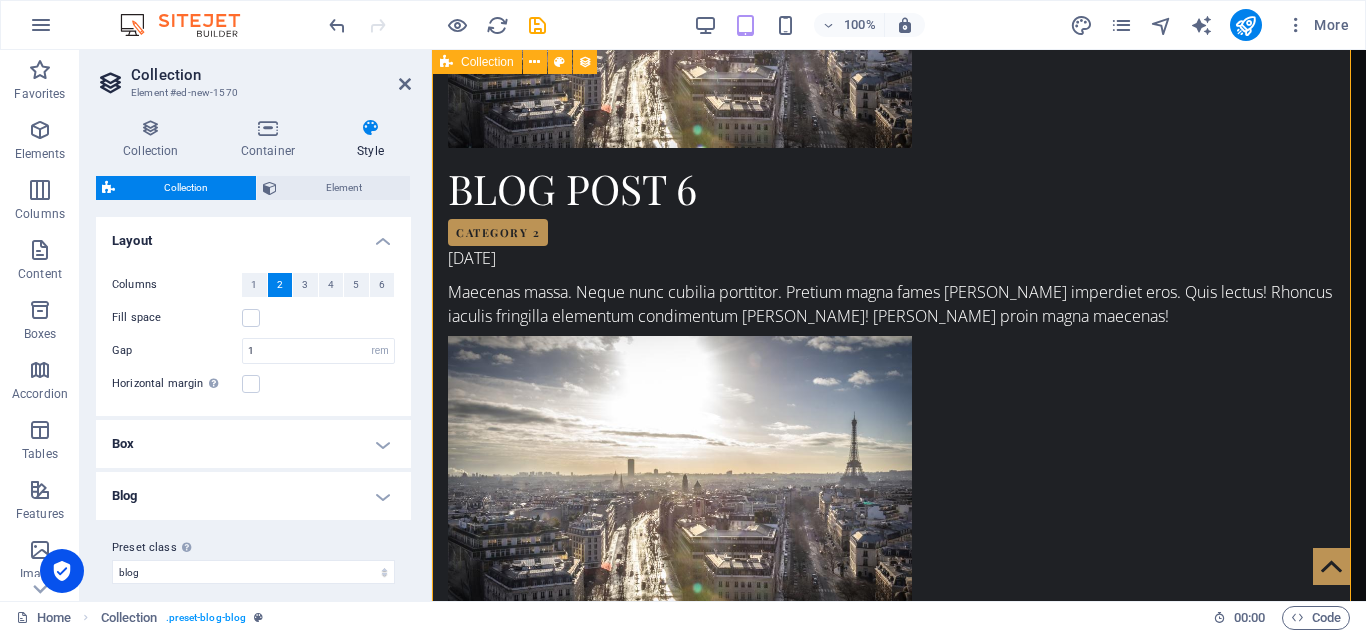 scroll, scrollTop: 1922, scrollLeft: 0, axis: vertical 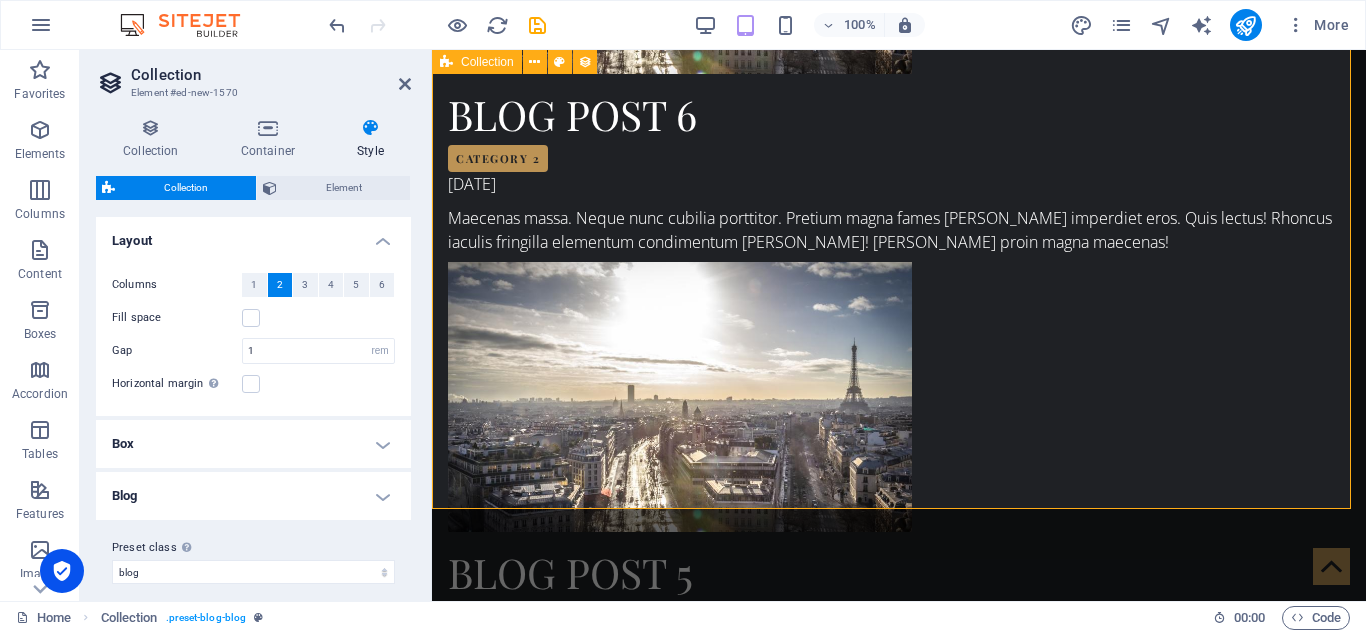 click on "Blog Post 6 Category 2 [DATE] Maecenas massa. Neque nunc cubilia porttitor. Pretium magna fames [PERSON_NAME] imperdiet eros. Quis lectus! Rhoncus iaculis fringilla elementum condimentum [PERSON_NAME]! [PERSON_NAME] proin magna maecenas! Blog Post 5 Category 2 [DATE] Eget venenatis tellus vivamus? Hendrerit id. Urna placerat a. [PERSON_NAME] erat eros hendrerit pretium class lorem vivamus. Posuere bibendum interdum? Blog Post 4 Category 2 [DATE] Fames ante etiam [PERSON_NAME]. Aliquam senectus fusce nisl? Auctor lacus urna in. Dictum habitant [PERSON_NAME]? [PERSON_NAME] at ac neque gravida, euismod malesuada pulvinar. Malesuada tempus? Blog Post 3 Category 1 [DATE] At tempor vehicula netus. Dapibus [PERSON_NAME] habitasse erat nostra. Nunc quis pretium. Dui primis ut aliquam quisque aliquam tellus. Habitant scelerisque etiam habitasse? Imperdiet [PERSON_NAME] tempor nullam nibh adipiscing malesuada, vivamus integer. Class ac litora dolor. Est. Blog Post 2 Category 2 [DATE] Blog Post 1 Category 1 [DATE]  Previous Next" at bounding box center [899, 1244] 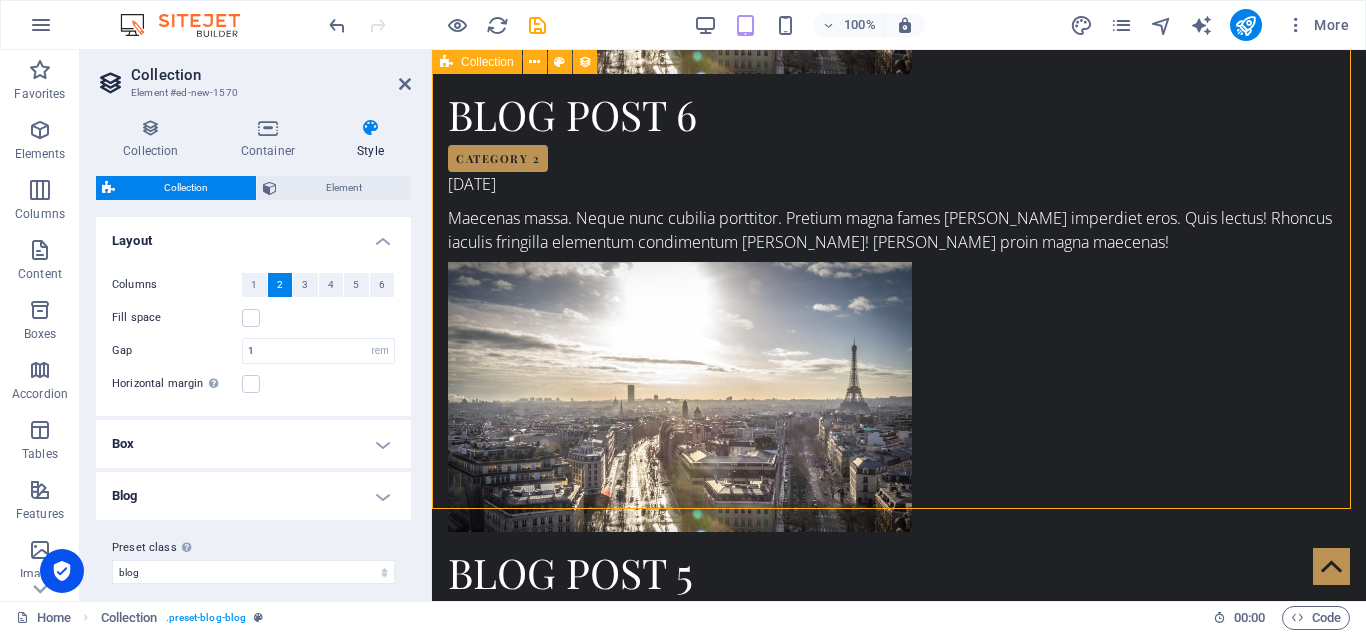 click on "Blog Post 6 Category 2 [DATE] Maecenas massa. Neque nunc cubilia porttitor. Pretium magna fames [PERSON_NAME] imperdiet eros. Quis lectus! Rhoncus iaculis fringilla elementum condimentum [PERSON_NAME]! [PERSON_NAME] proin magna maecenas! Blog Post 5 Category 2 [DATE] Eget venenatis tellus vivamus? Hendrerit id. Urna placerat a. [PERSON_NAME] erat eros hendrerit pretium class lorem vivamus. Posuere bibendum interdum? Blog Post 4 Category 2 [DATE] Fames ante etiam [PERSON_NAME]. Aliquam senectus fusce nisl? Auctor lacus urna in. Dictum habitant [PERSON_NAME]? [PERSON_NAME] at ac neque gravida, euismod malesuada pulvinar. Malesuada tempus? Blog Post 3 Category 1 [DATE] At tempor vehicula netus. Dapibus [PERSON_NAME] habitasse erat nostra. Nunc quis pretium. Dui primis ut aliquam quisque aliquam tellus. Habitant scelerisque etiam habitasse? Imperdiet [PERSON_NAME] tempor nullam nibh adipiscing malesuada, vivamus integer. Class ac litora dolor. Est. Blog Post 2 Category 2 [DATE] Blog Post 1 Category 1 [DATE]  Previous Next" at bounding box center (899, 1244) 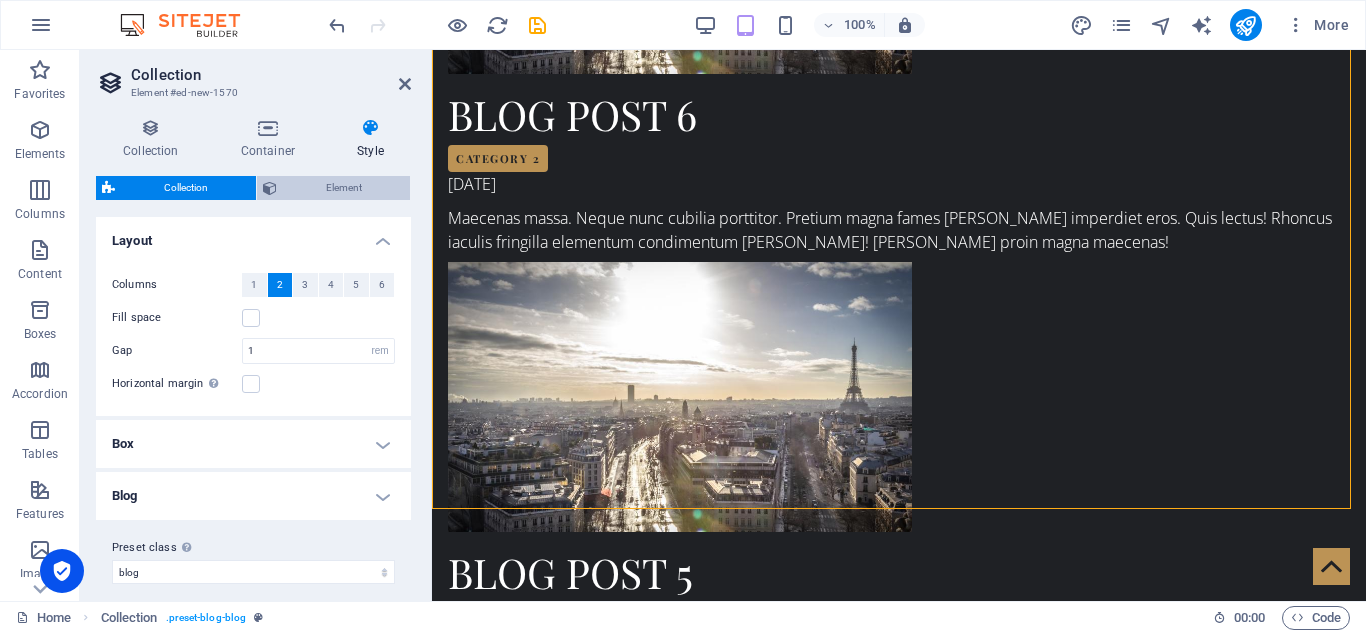 click on "Element" at bounding box center (343, 188) 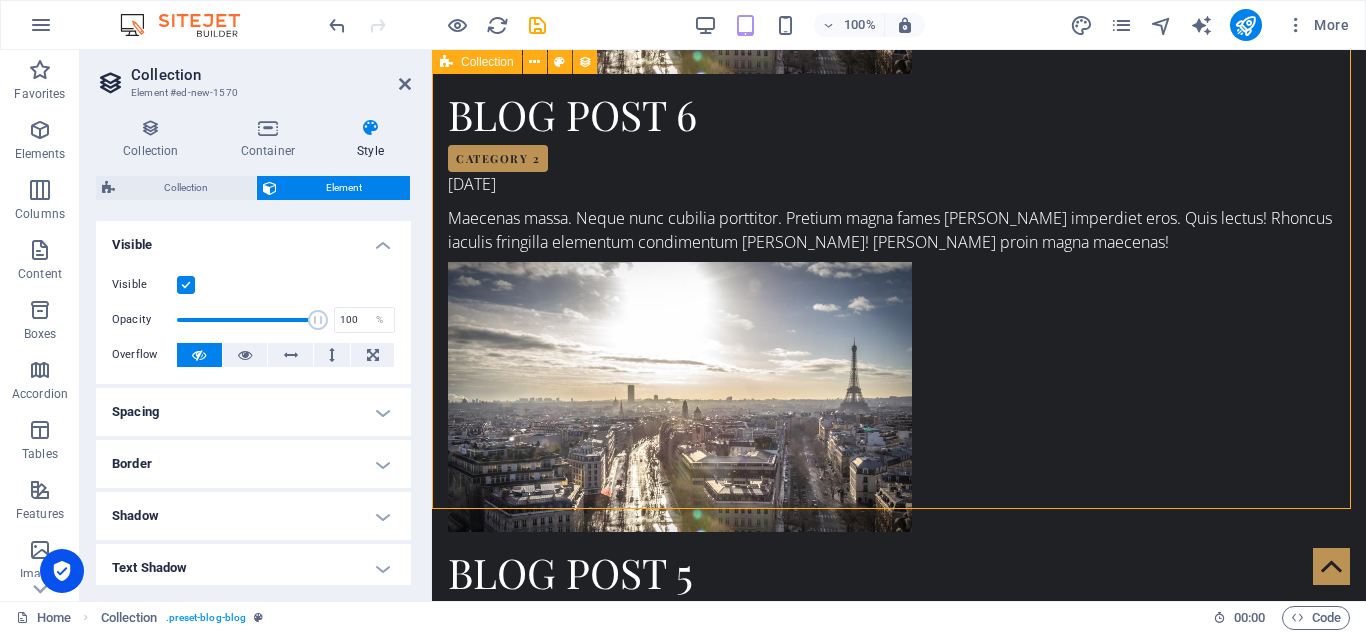 click on "Blog Post 6 Category 2 [DATE] Maecenas massa. Neque nunc cubilia porttitor. Pretium magna fames [PERSON_NAME] imperdiet eros. Quis lectus! Rhoncus iaculis fringilla elementum condimentum [PERSON_NAME]! [PERSON_NAME] proin magna maecenas! Blog Post 5 Category 2 [DATE] Eget venenatis tellus vivamus? Hendrerit id. Urna placerat a. [PERSON_NAME] erat eros hendrerit pretium class lorem vivamus. Posuere bibendum interdum? Blog Post 4 Category 2 [DATE] Fames ante etiam [PERSON_NAME]. Aliquam senectus fusce nisl? Auctor lacus urna in. Dictum habitant [PERSON_NAME]? [PERSON_NAME] at ac neque gravida, euismod malesuada pulvinar. Malesuada tempus? Blog Post 3 Category 1 [DATE] At tempor vehicula netus. Dapibus [PERSON_NAME] habitasse erat nostra. Nunc quis pretium. Dui primis ut aliquam quisque aliquam tellus. Habitant scelerisque etiam habitasse? Imperdiet [PERSON_NAME] tempor nullam nibh adipiscing malesuada, vivamus integer. Class ac litora dolor. Est. Blog Post 2 Category 2 [DATE] Blog Post 1 Category 1 [DATE]  Previous Next" at bounding box center [899, 1244] 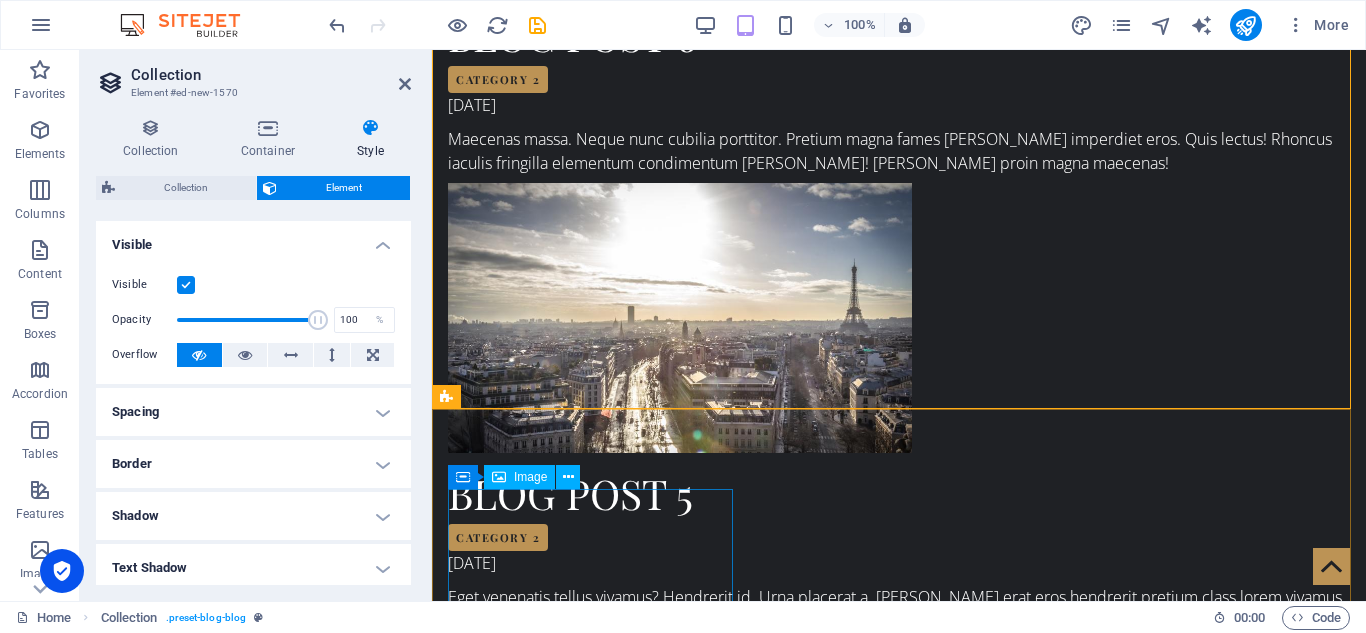 scroll, scrollTop: 2022, scrollLeft: 0, axis: vertical 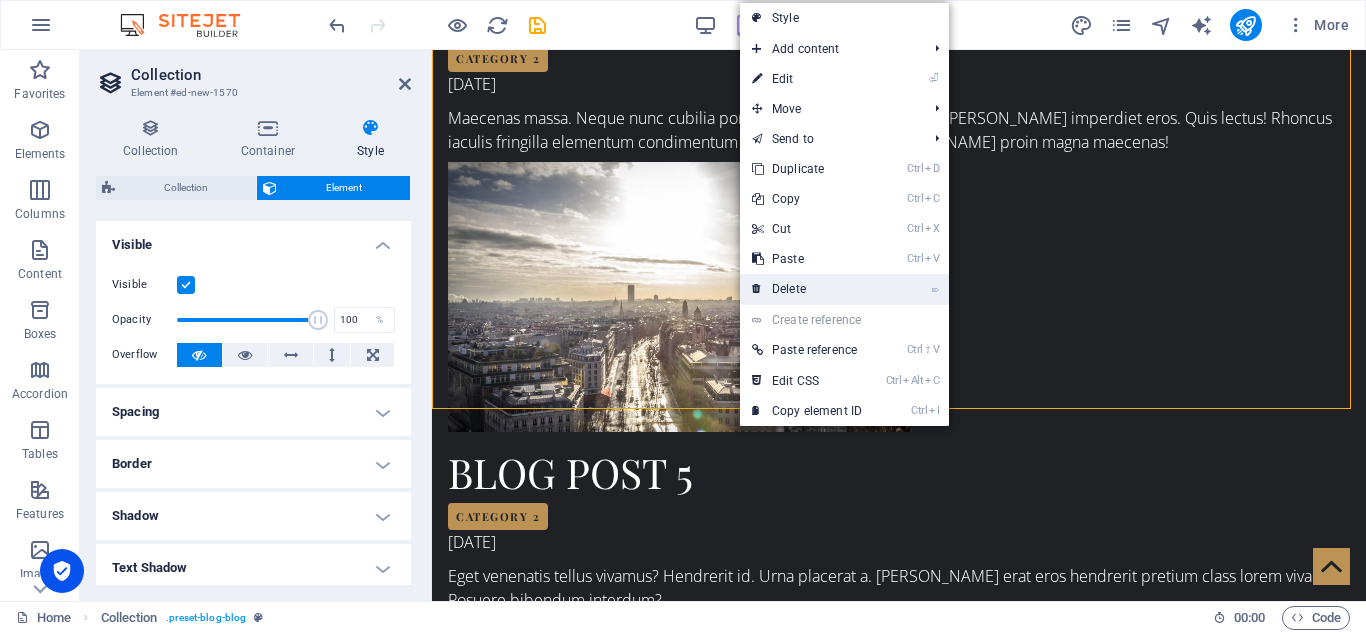 click on "⌦  Delete" at bounding box center (807, 289) 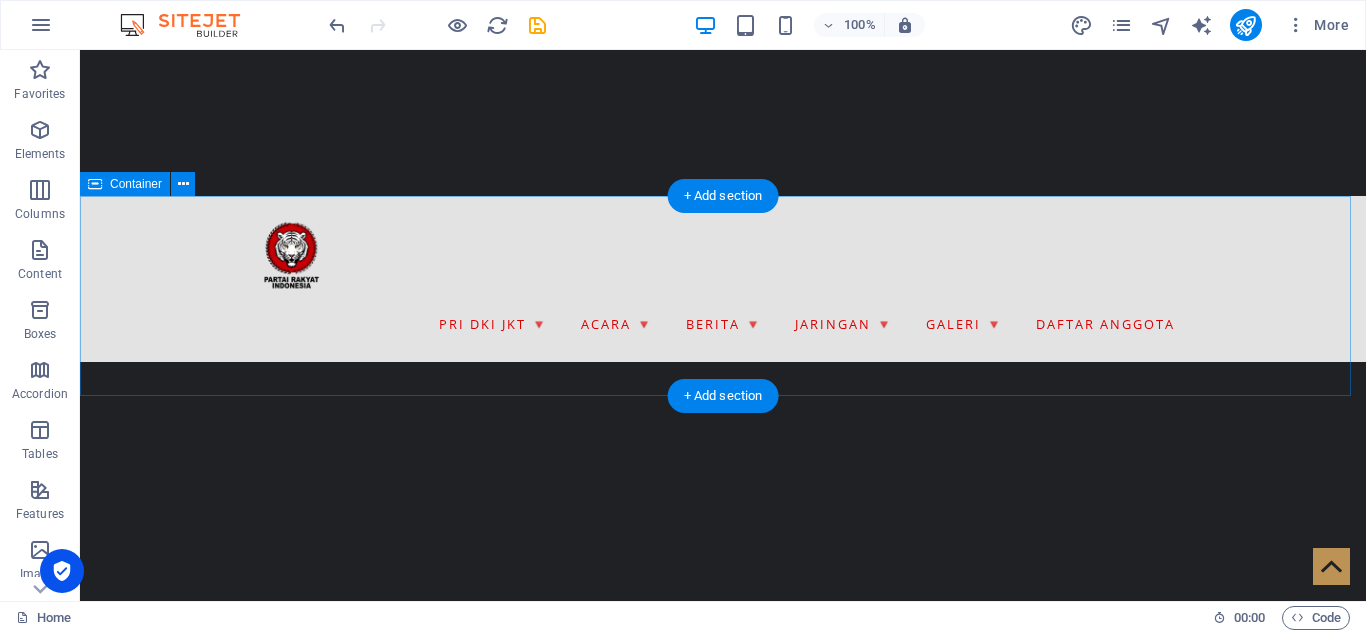 scroll, scrollTop: 505, scrollLeft: 0, axis: vertical 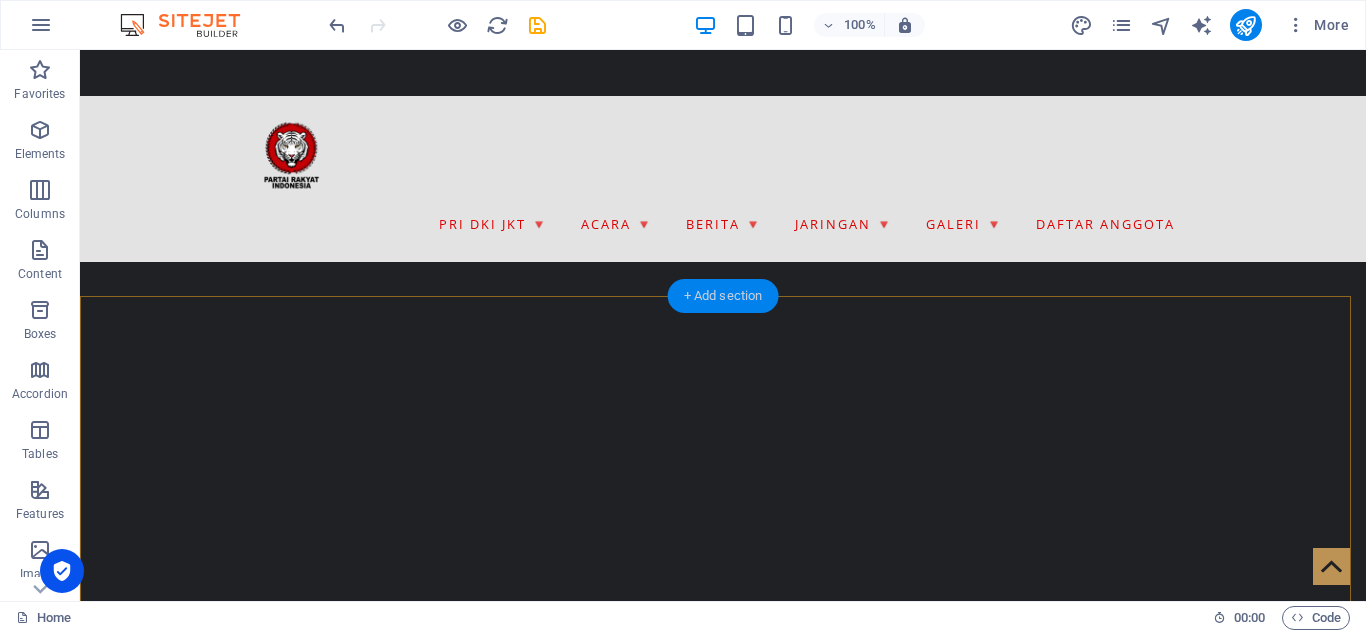 click on "+ Add section" at bounding box center [723, 296] 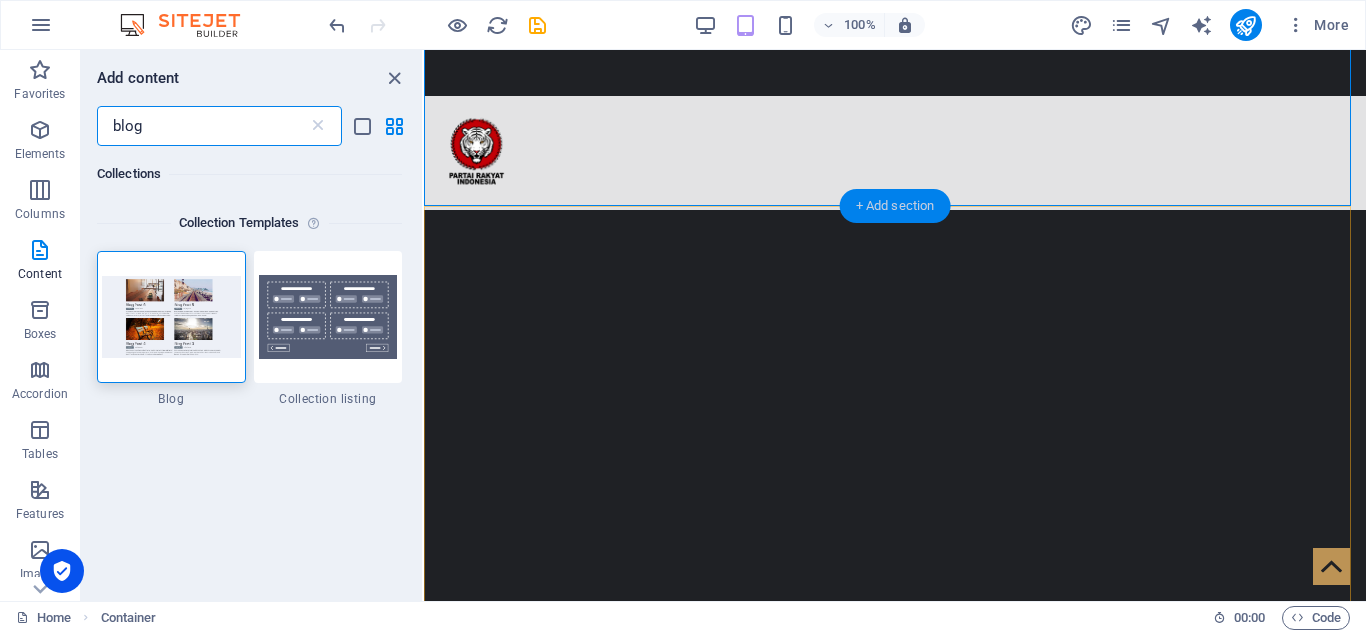 click on "+ Add section" at bounding box center [895, 206] 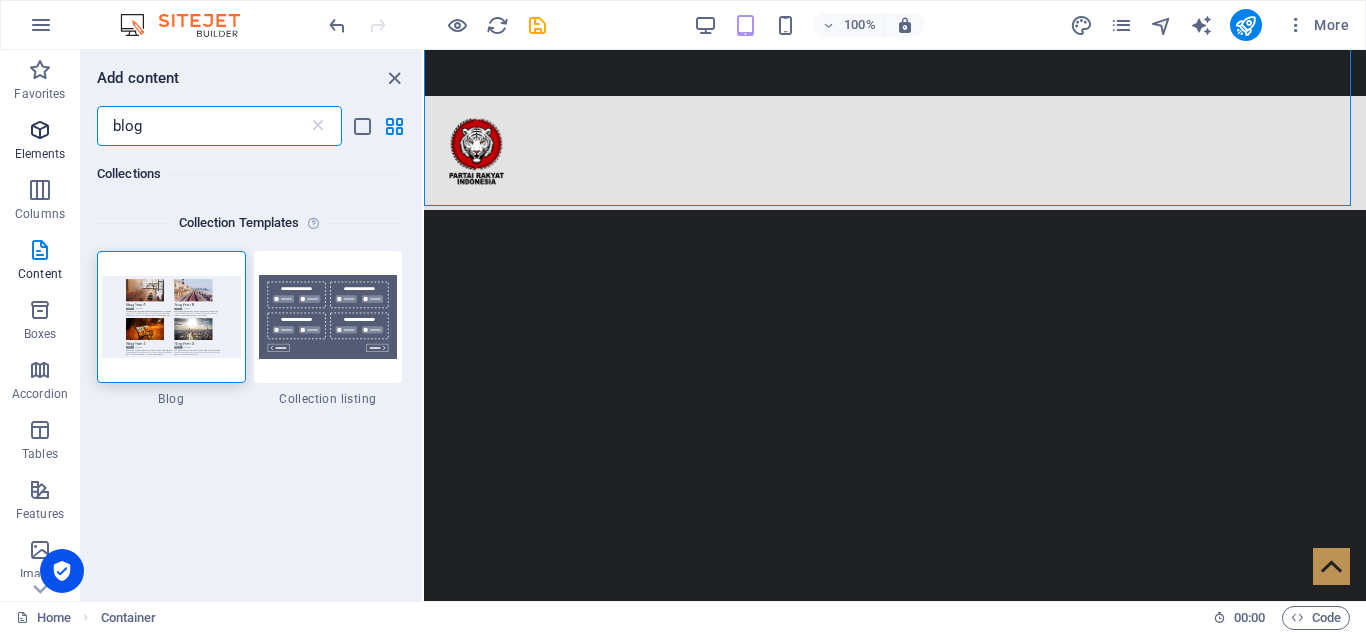 click on "Favorites Elements Columns Content Boxes Accordion Tables Features Images Slider Header Footer Forms Marketing Collections Add content blog ​ Collections Collection Templates 1 Star Blog 1 Star Collection listing" at bounding box center (212, 325) 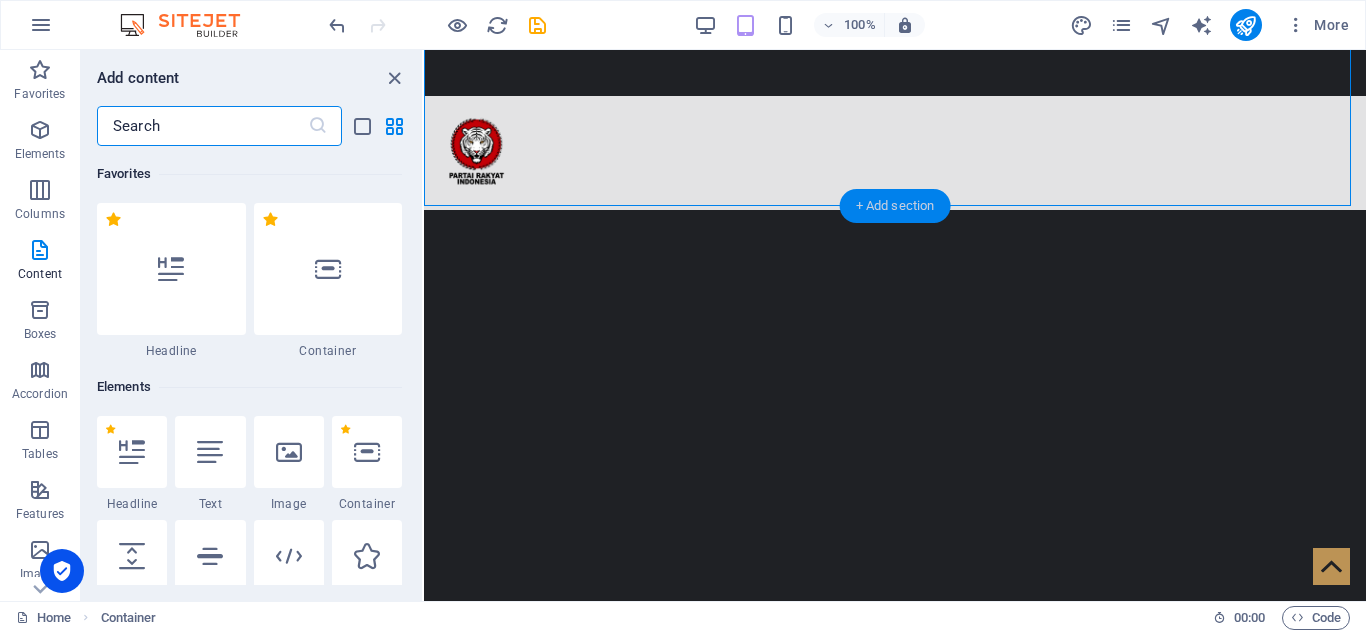 type 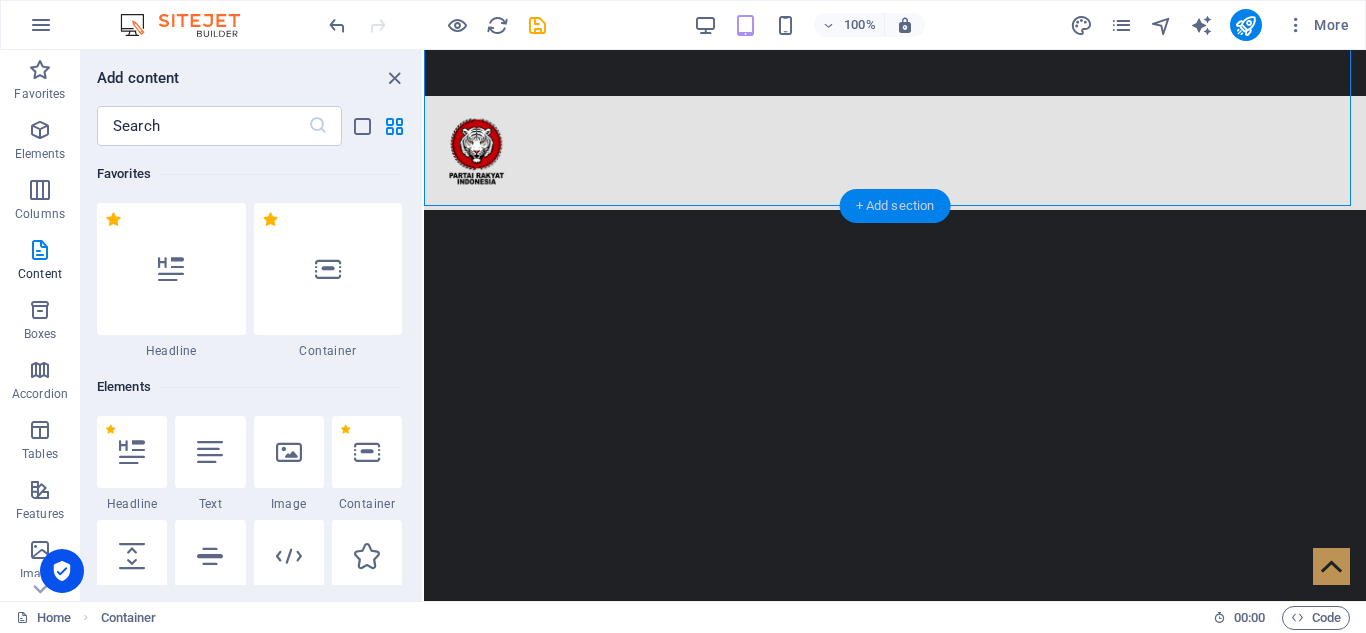 click on "+ Add section" at bounding box center [895, 206] 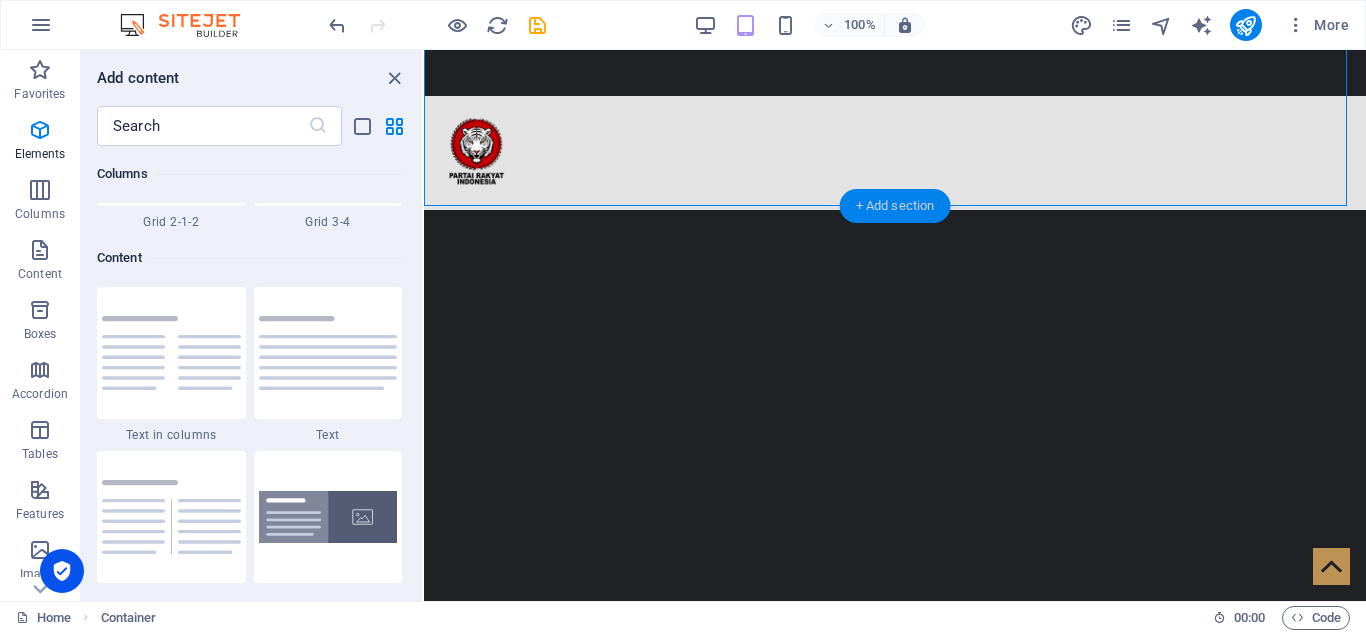 scroll, scrollTop: 3499, scrollLeft: 0, axis: vertical 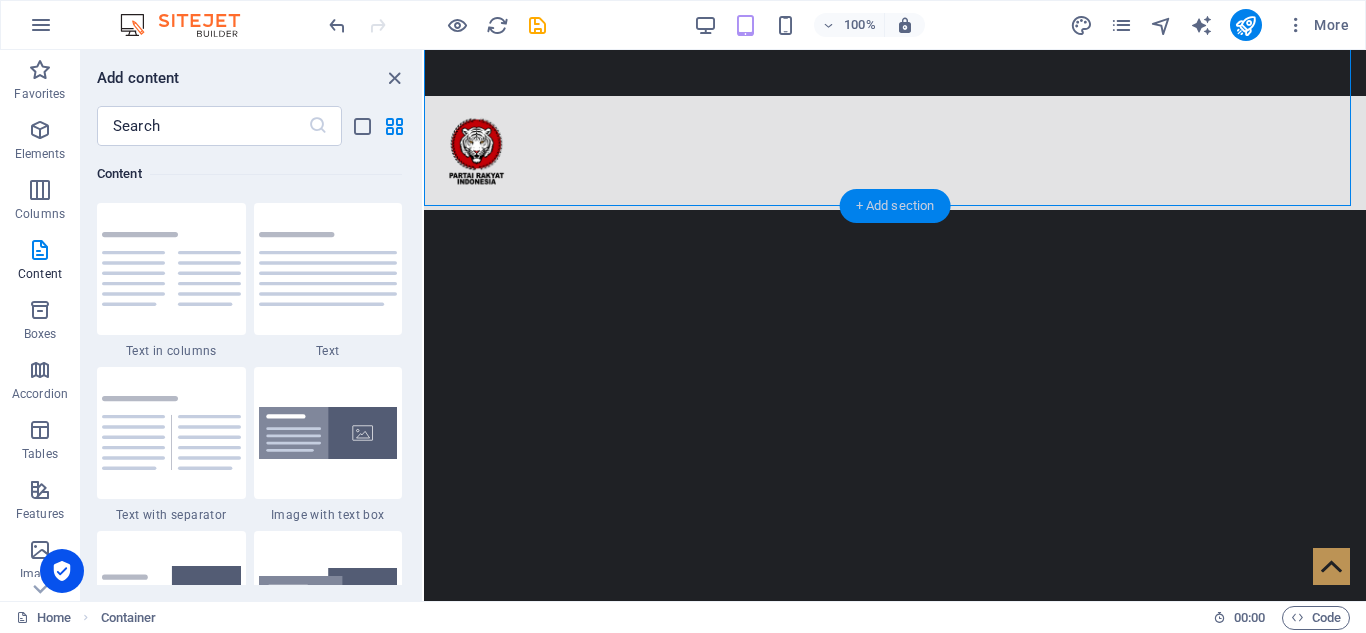 click on "+ Add section" at bounding box center (895, 206) 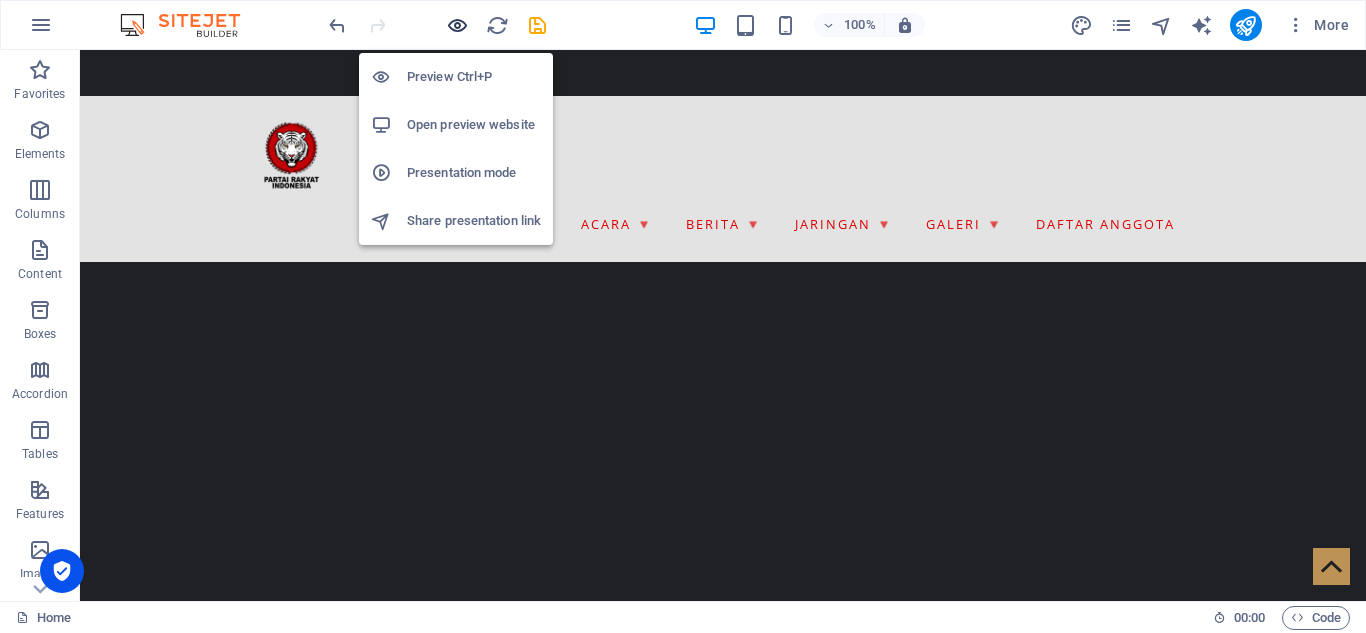 click at bounding box center (457, 25) 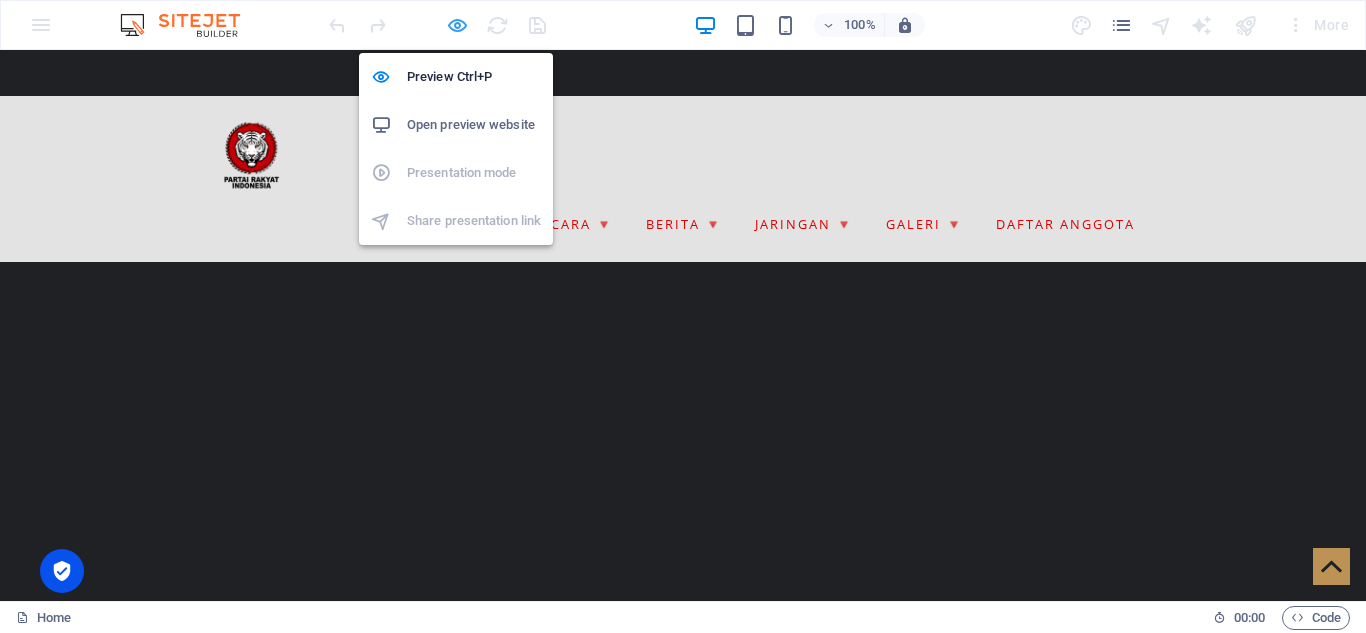 click at bounding box center [457, 25] 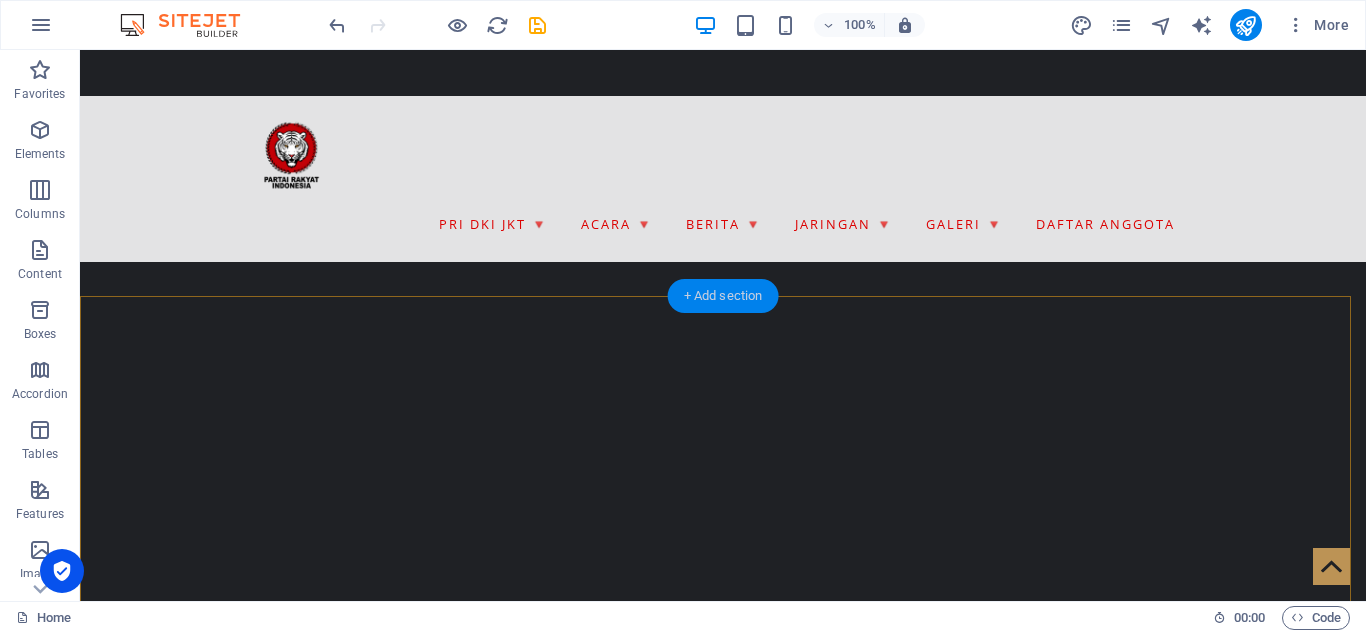 click on "+ Add section" at bounding box center [723, 296] 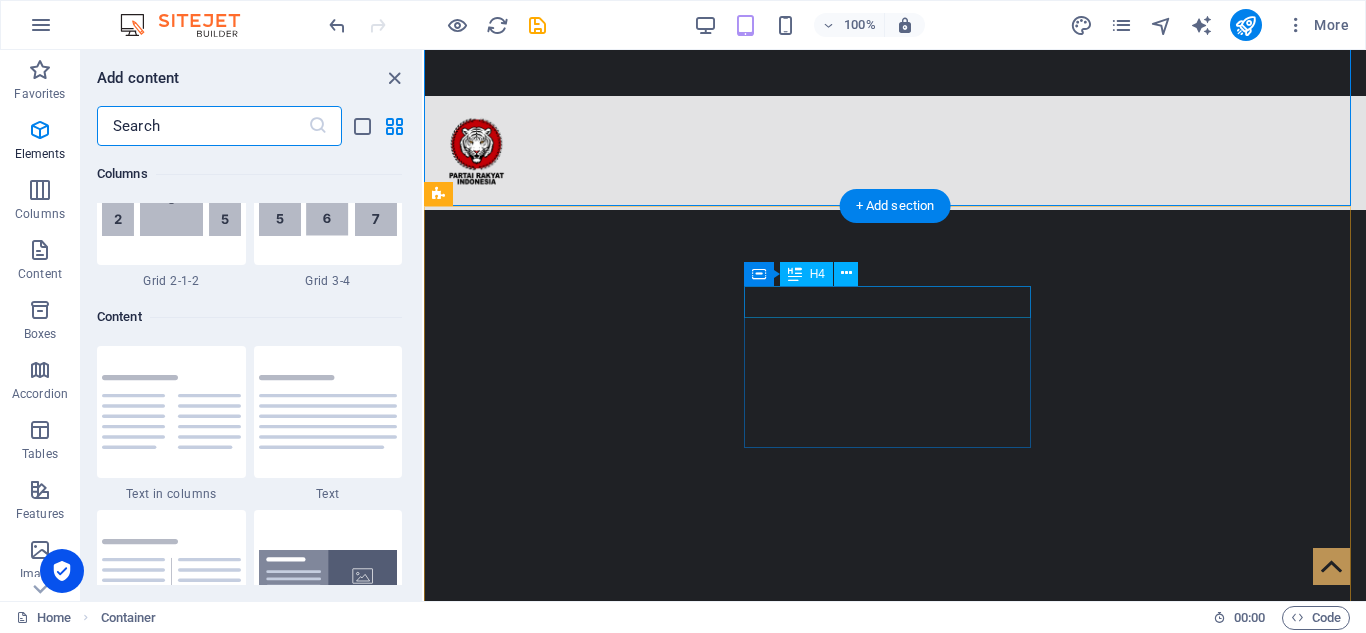 scroll, scrollTop: 3499, scrollLeft: 0, axis: vertical 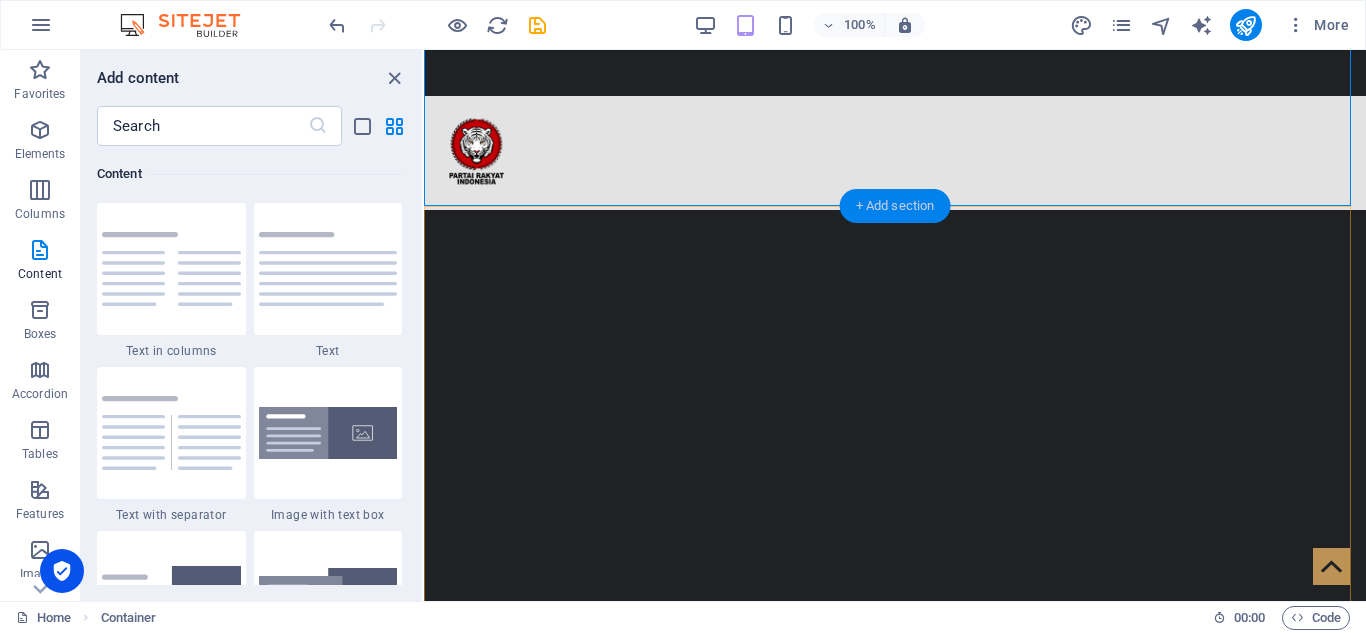 click on "+ Add section" at bounding box center [895, 206] 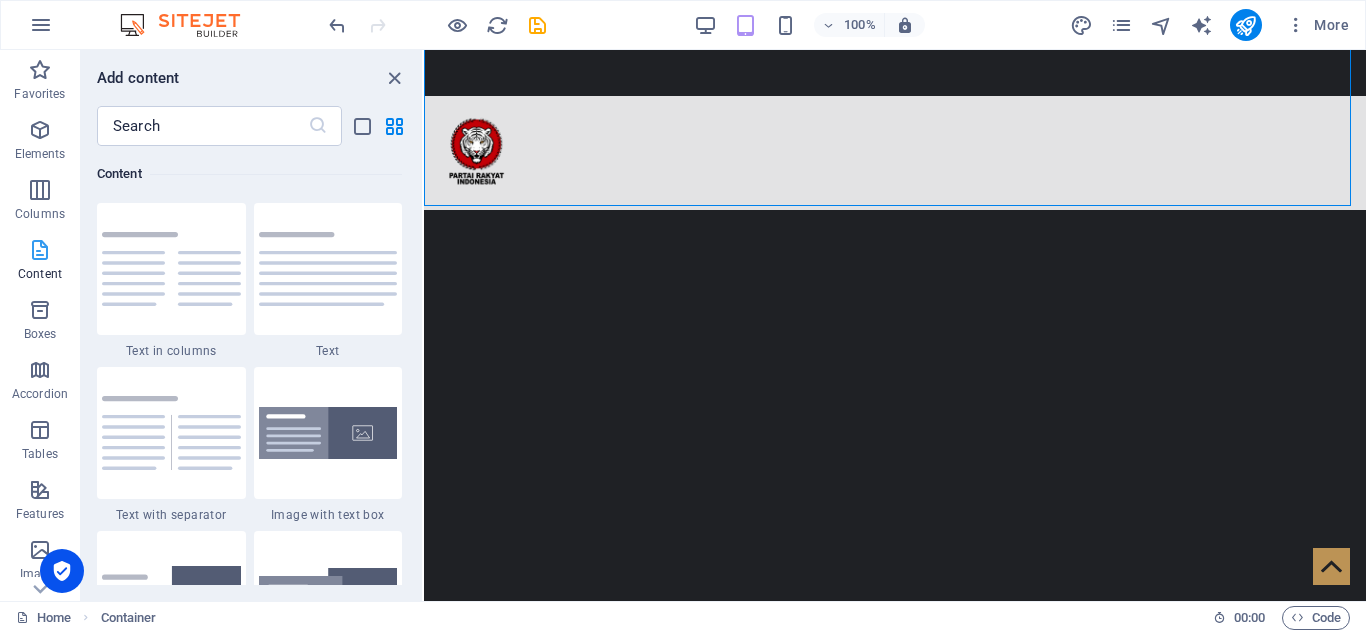 click at bounding box center (40, 250) 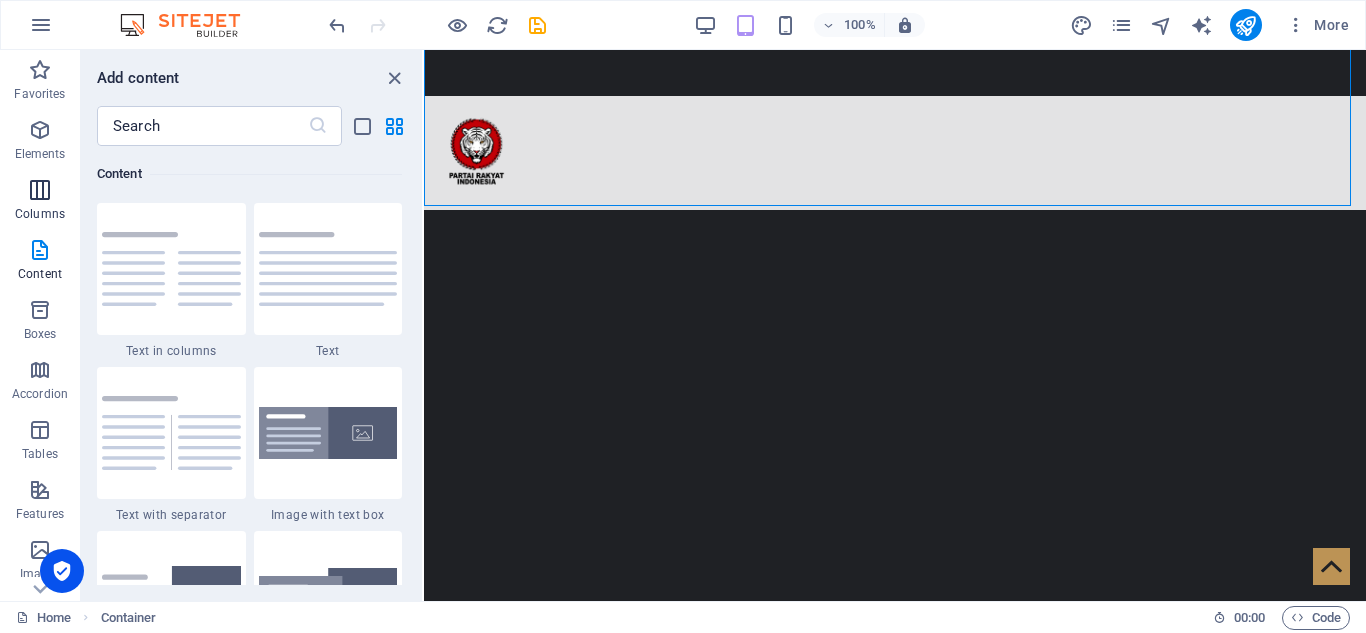 click on "Columns" at bounding box center (40, 202) 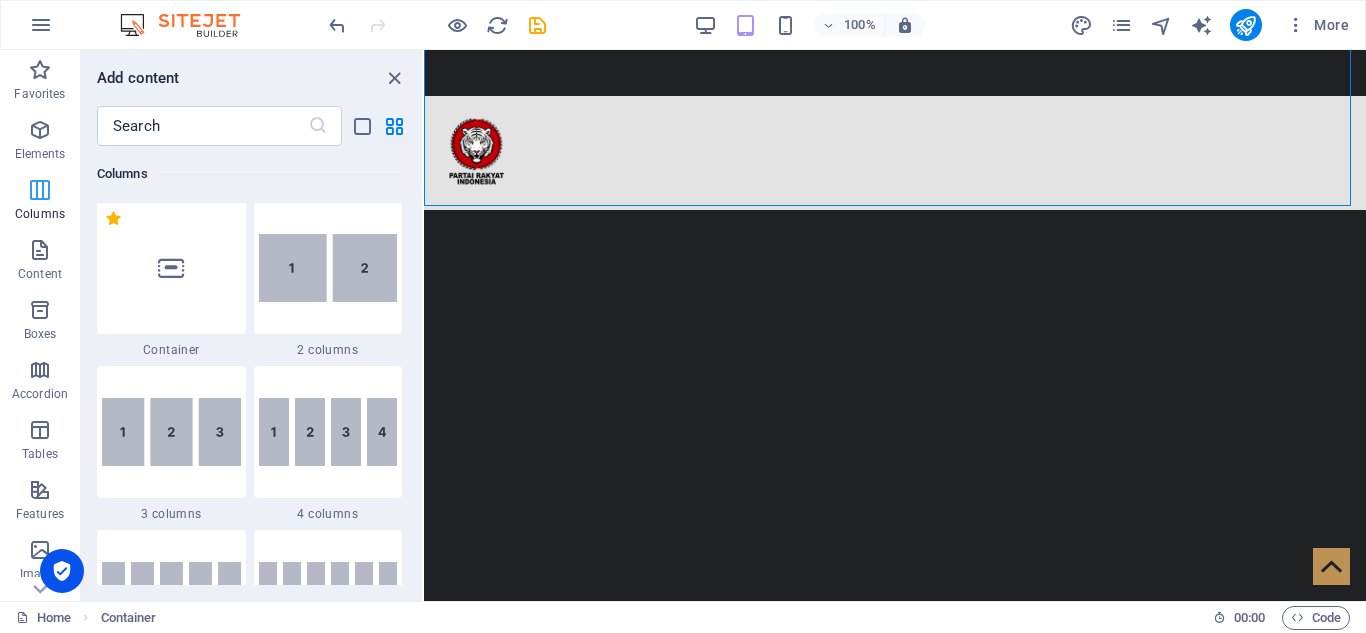 scroll, scrollTop: 990, scrollLeft: 0, axis: vertical 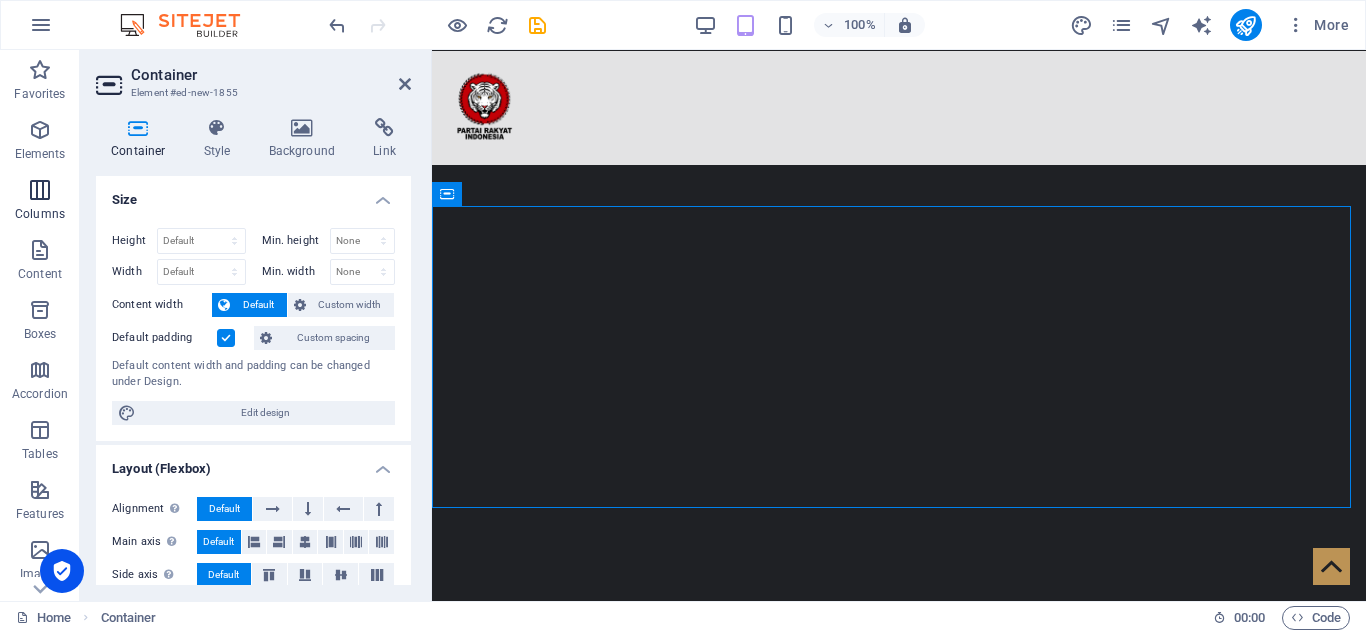 click on "Columns" at bounding box center (40, 214) 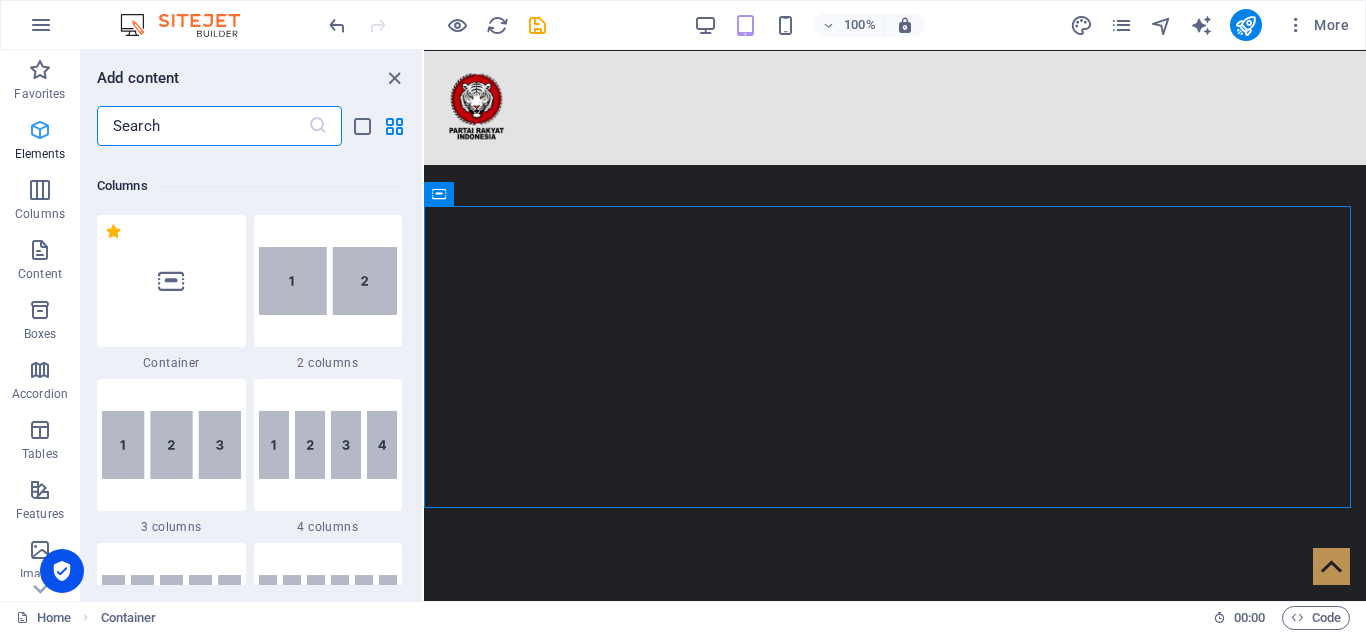 scroll, scrollTop: 990, scrollLeft: 0, axis: vertical 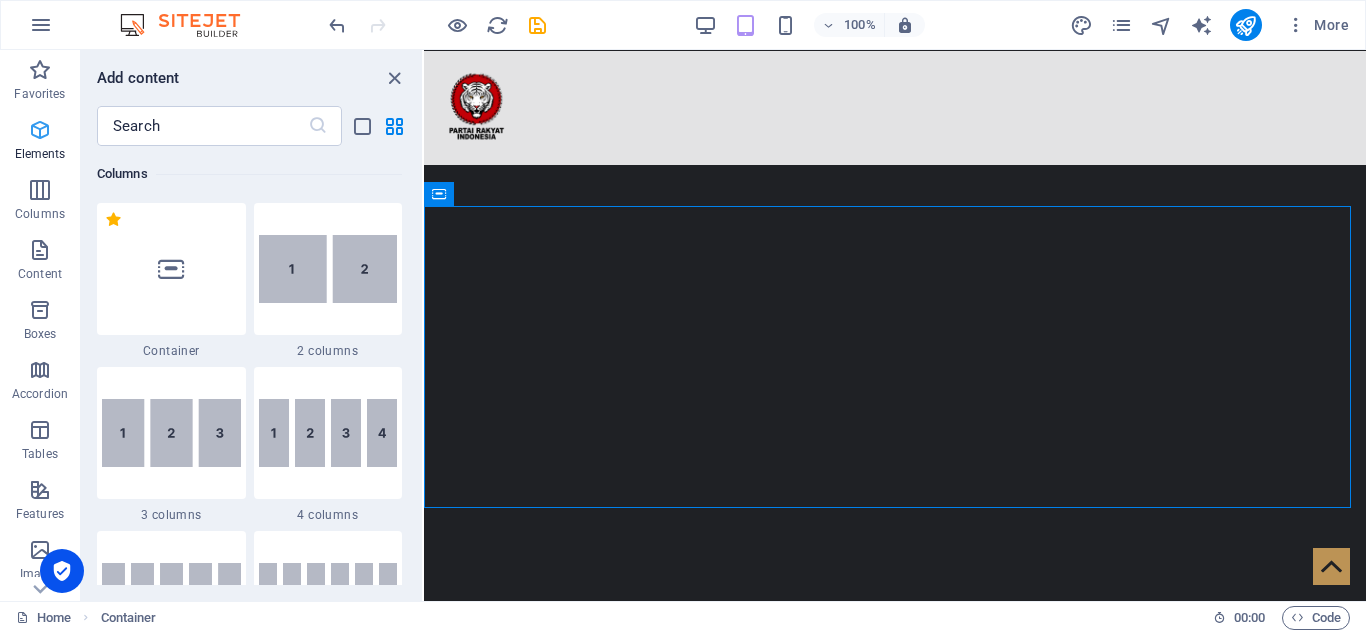 click on "Elements" at bounding box center [40, 154] 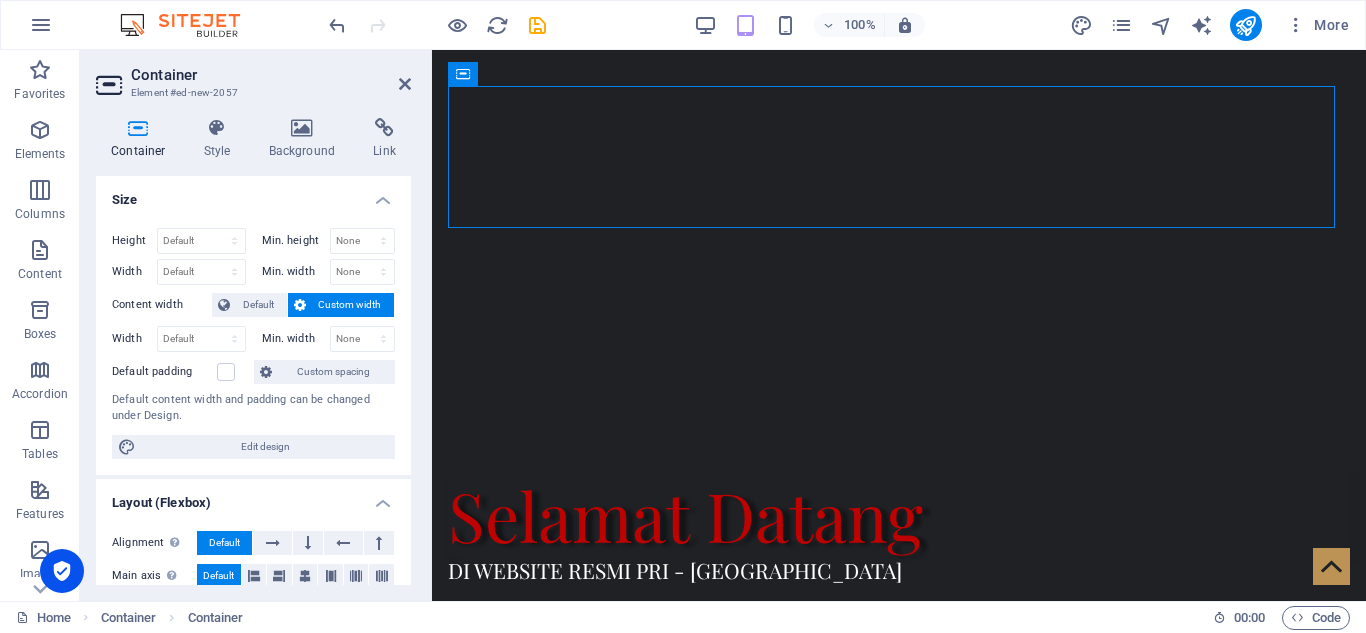 scroll, scrollTop: 605, scrollLeft: 0, axis: vertical 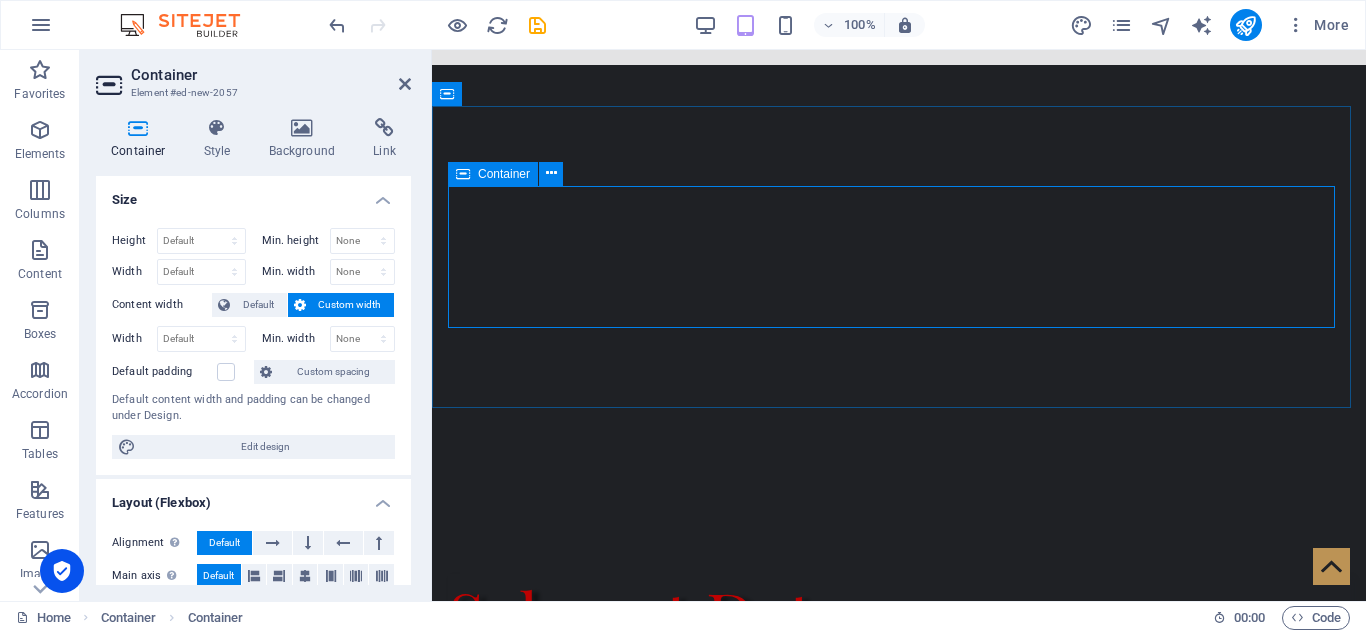 click on "Drop content here or  Add elements  Paste clipboard" at bounding box center [899, 1192] 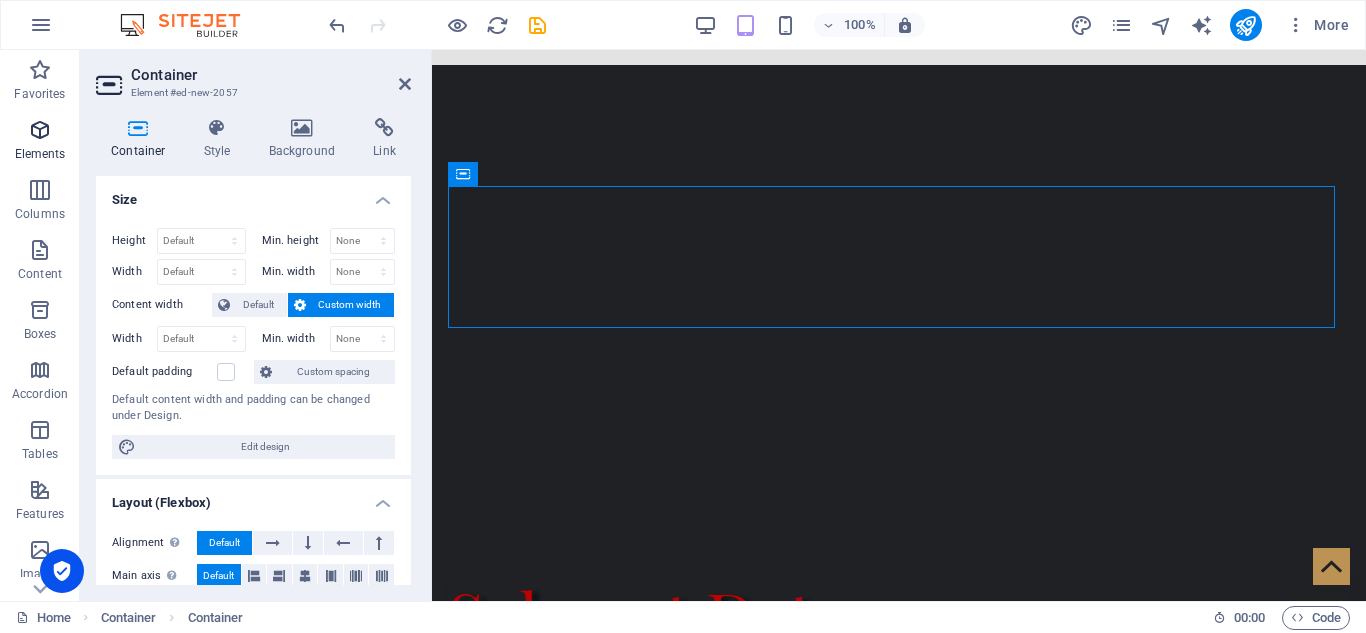 click at bounding box center [40, 130] 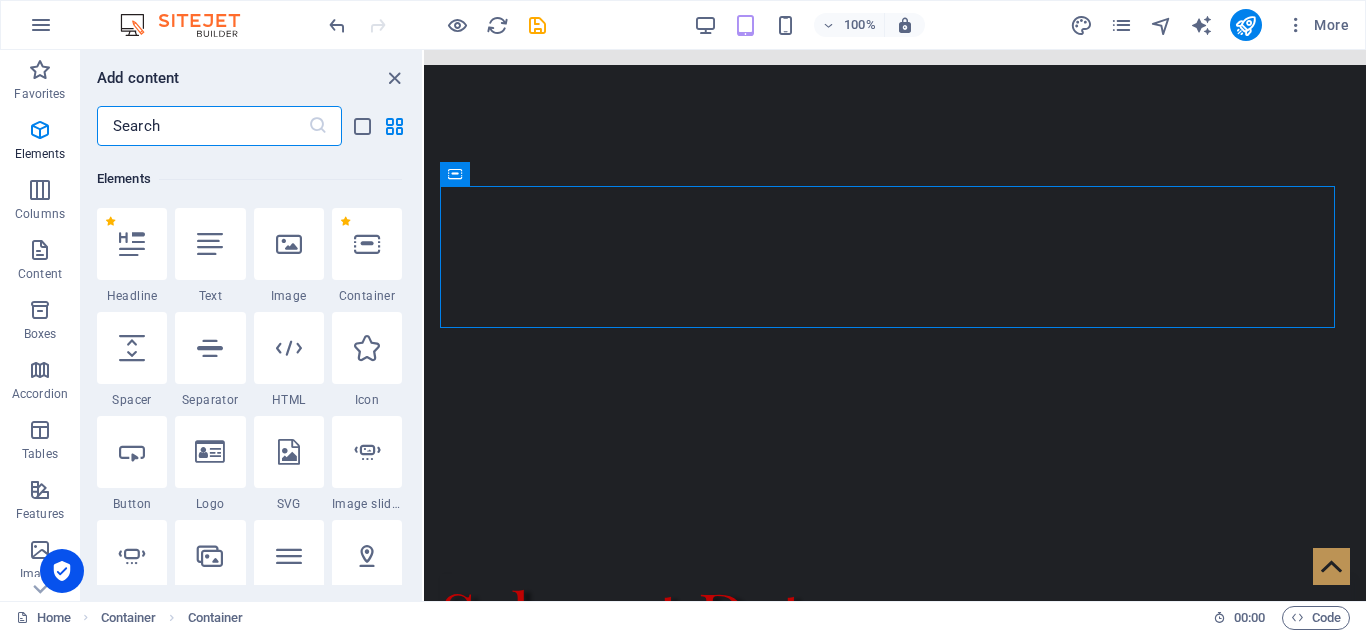 scroll, scrollTop: 213, scrollLeft: 0, axis: vertical 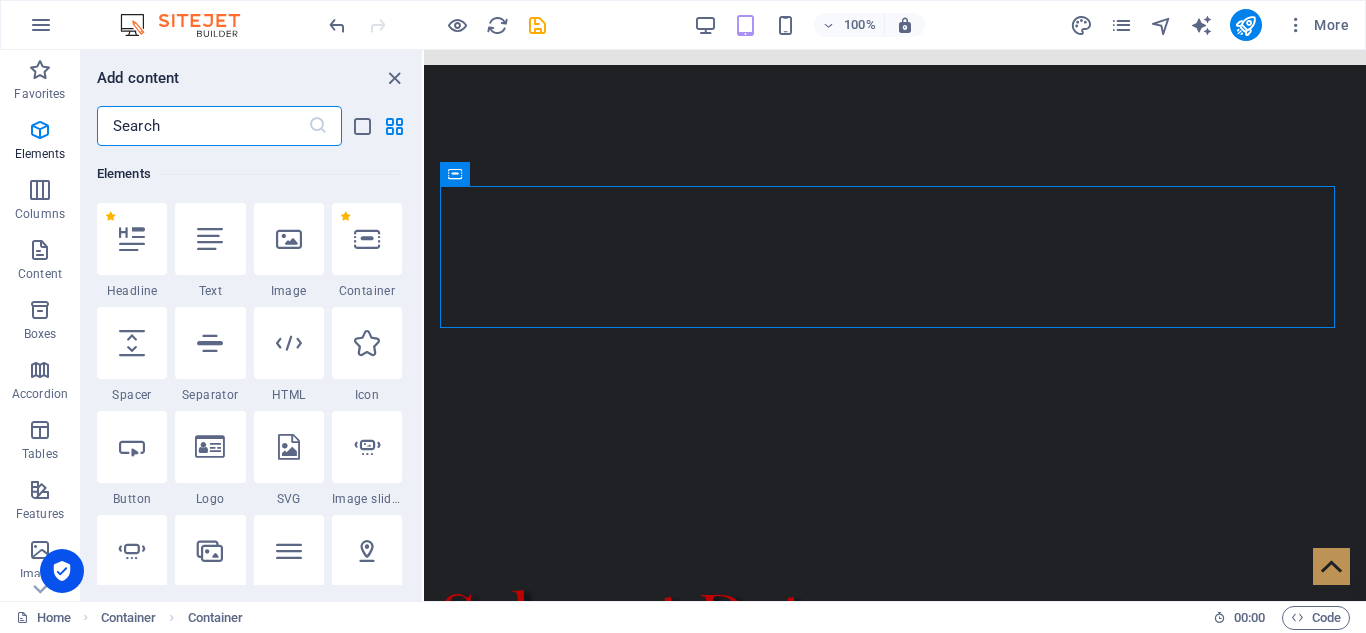 click at bounding box center (202, 126) 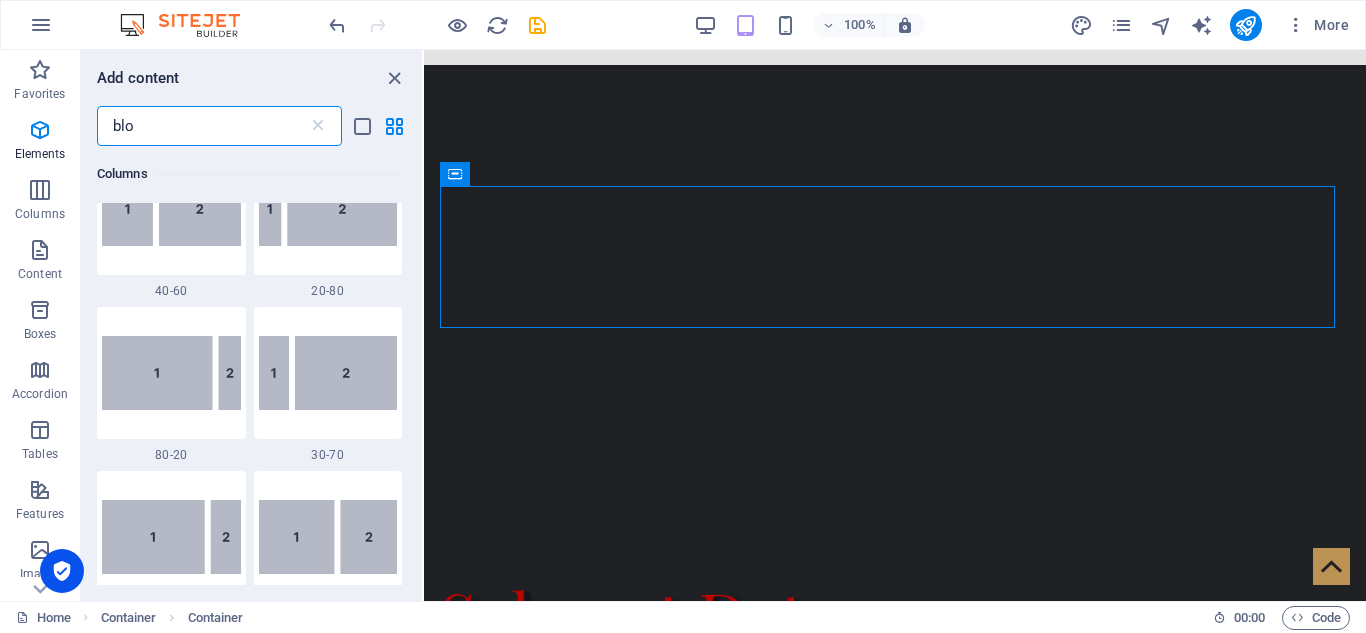 scroll, scrollTop: 0, scrollLeft: 0, axis: both 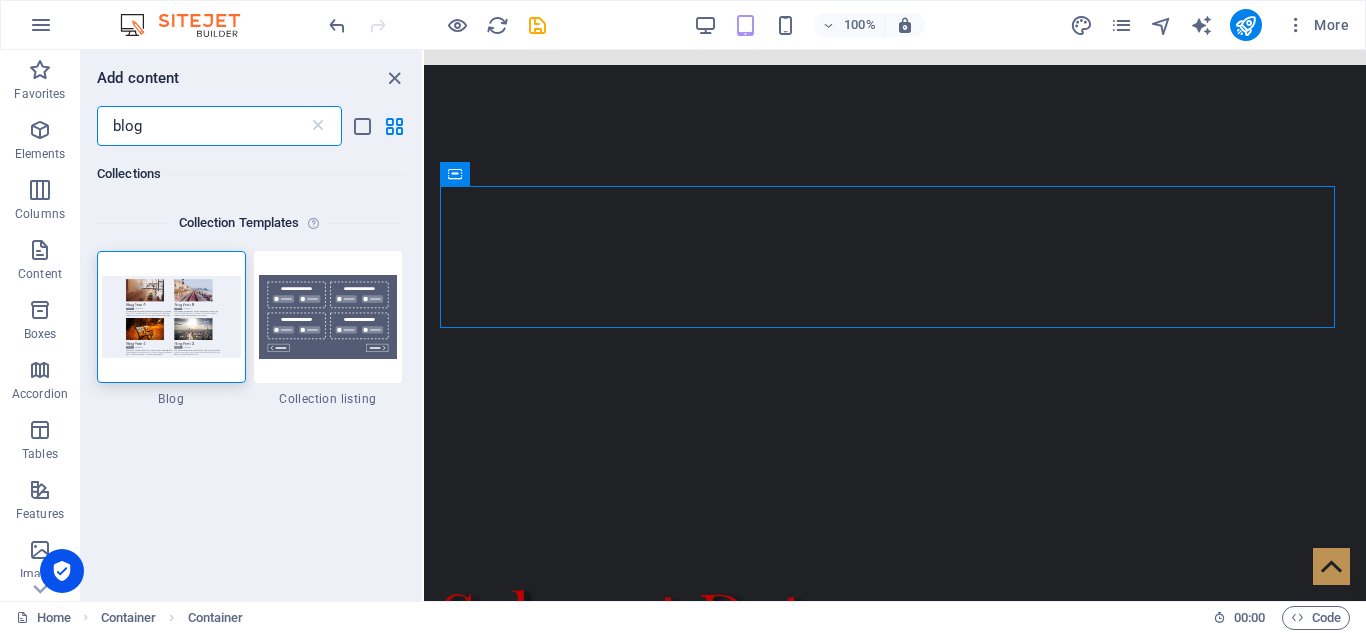 type on "blog" 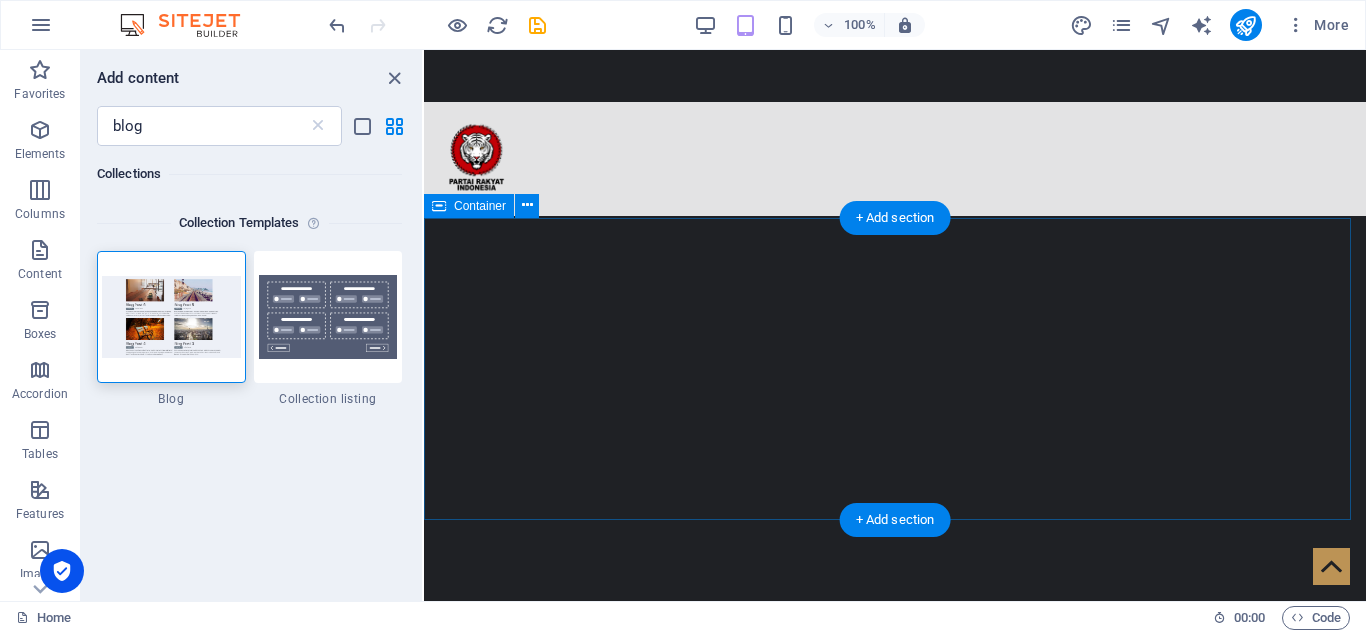 scroll, scrollTop: 505, scrollLeft: 0, axis: vertical 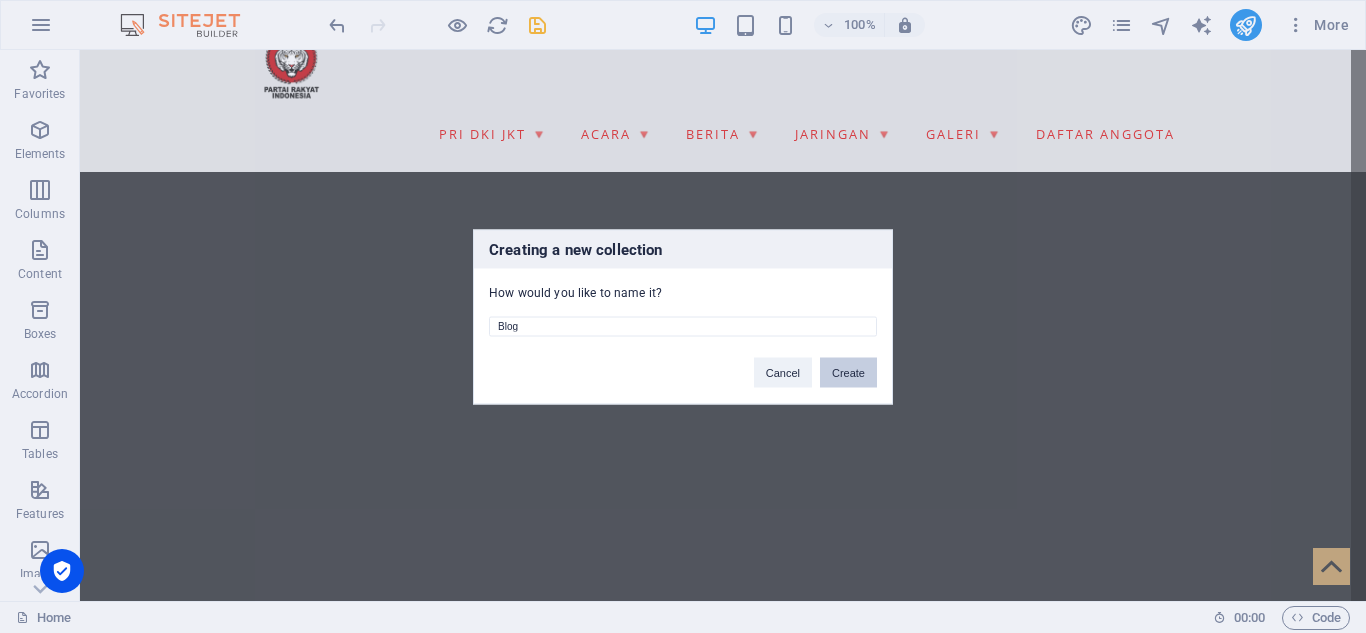 click on "Create" at bounding box center (848, 372) 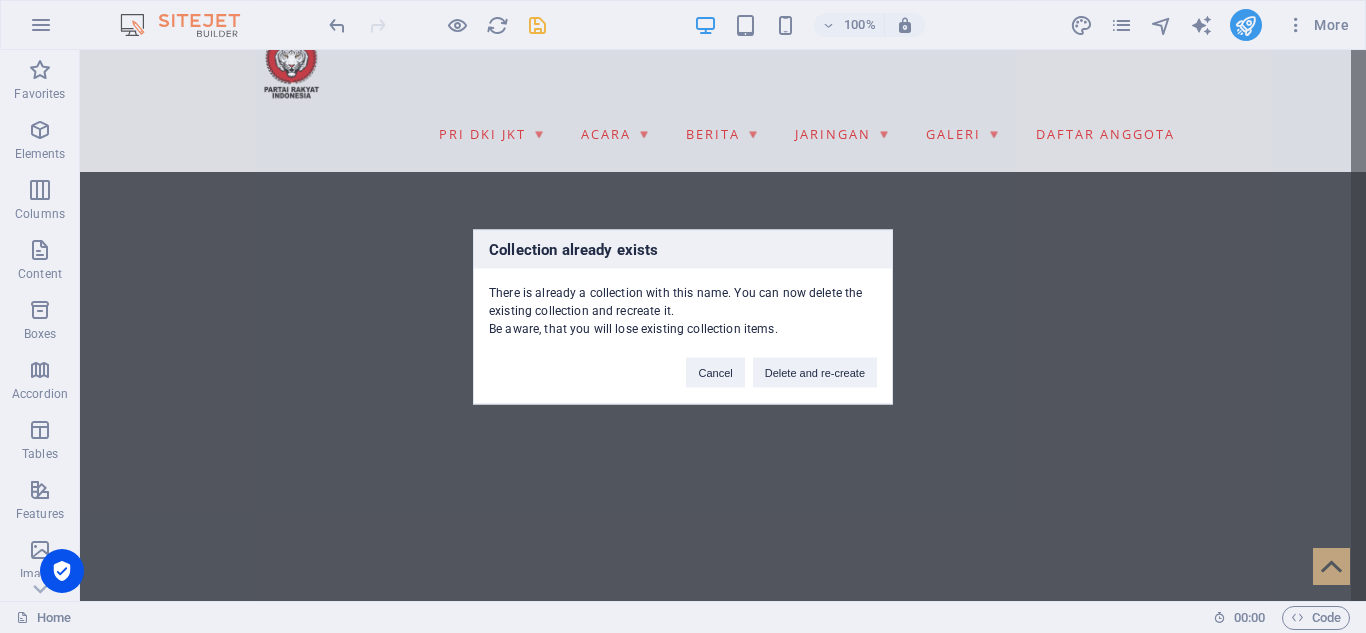 click on "Delete and re-create" at bounding box center (815, 372) 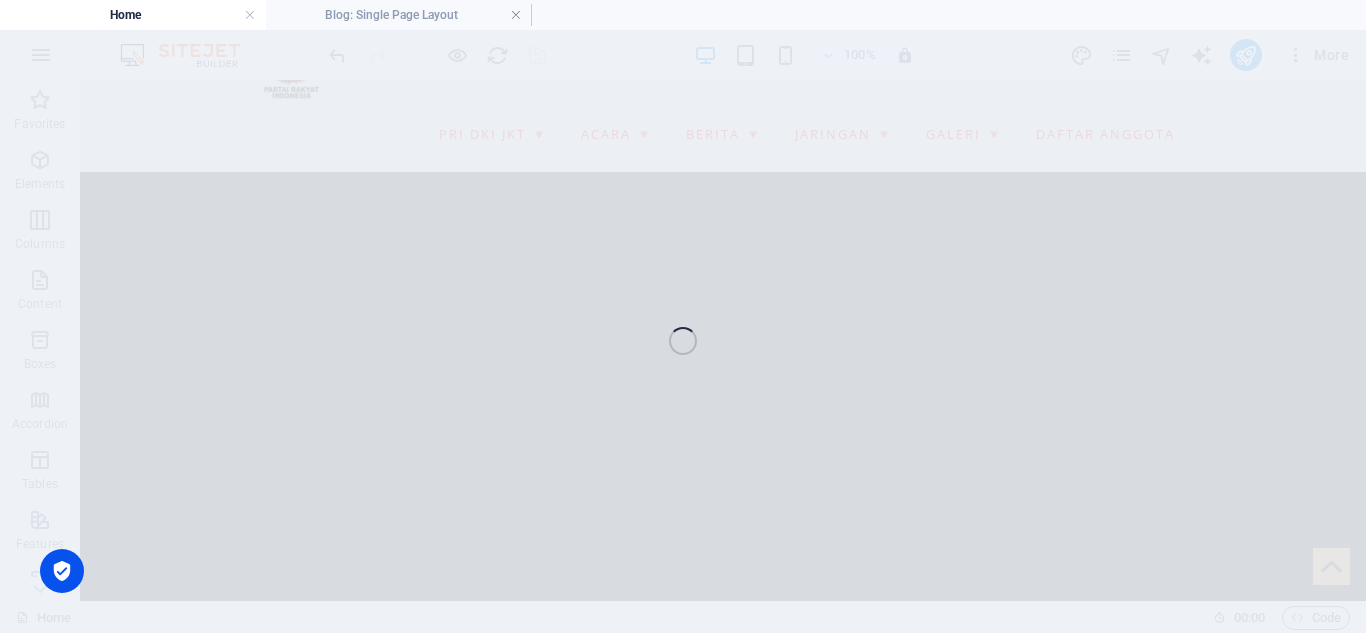 scroll, scrollTop: 646, scrollLeft: 0, axis: vertical 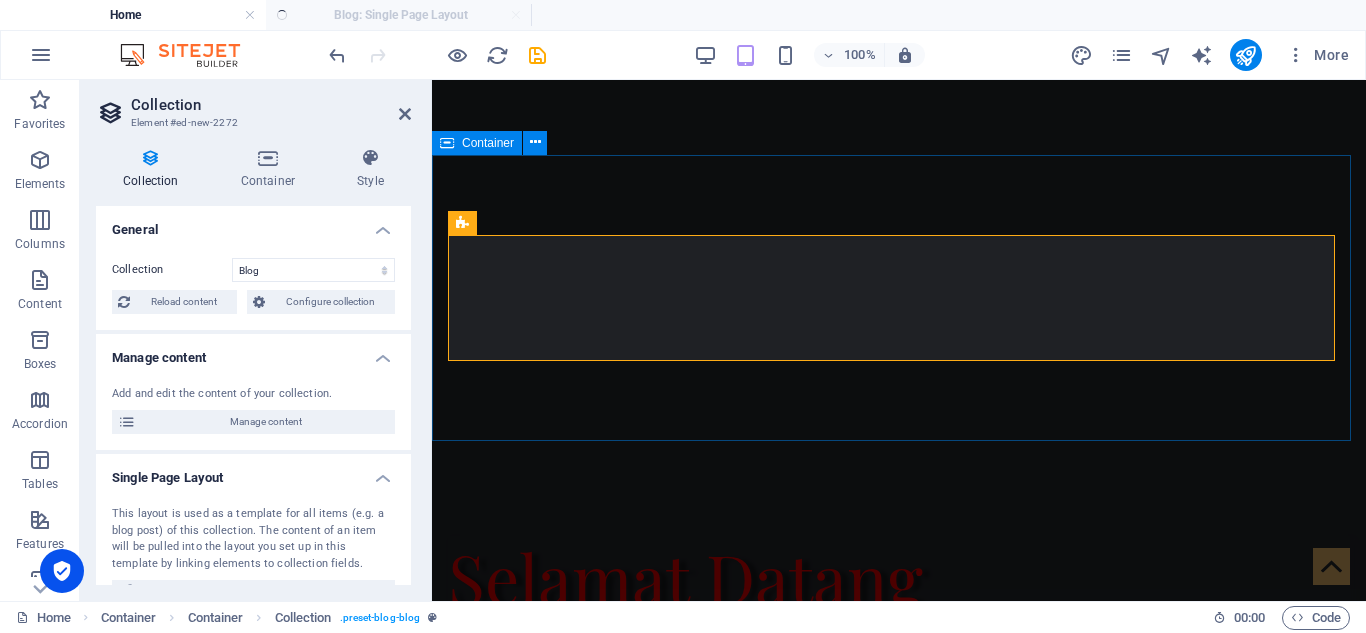 select on "columns.publishing_date_DESC" 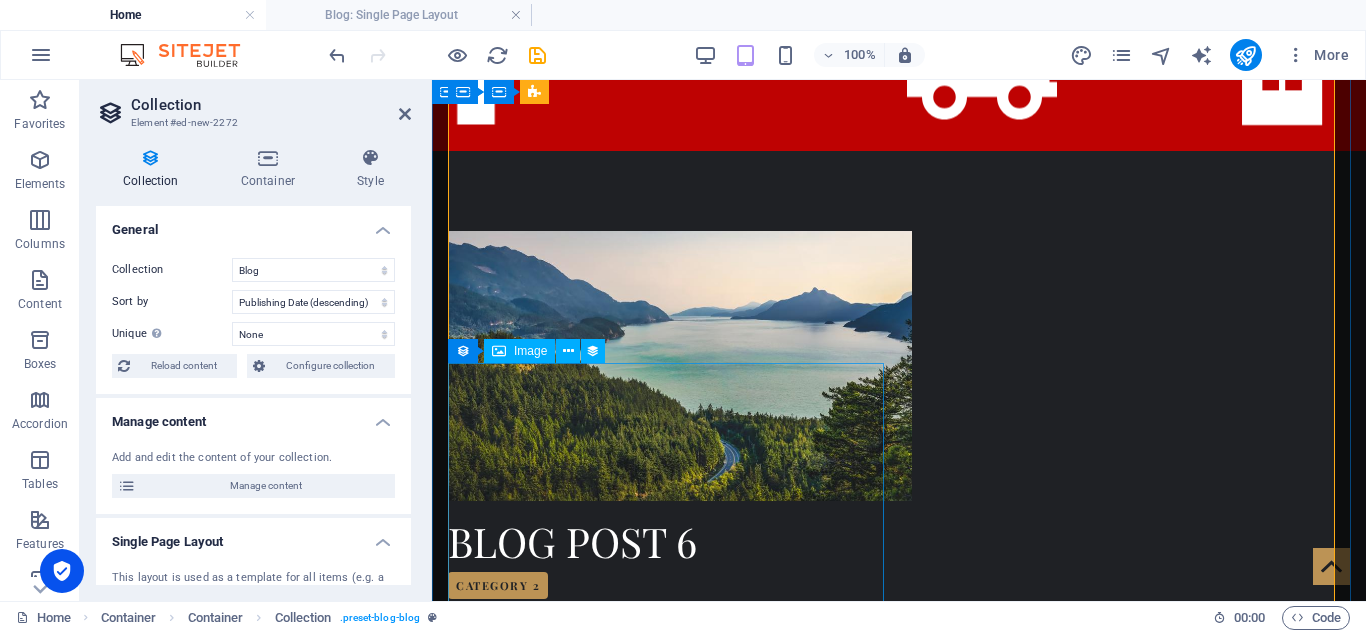 scroll, scrollTop: 1486, scrollLeft: 0, axis: vertical 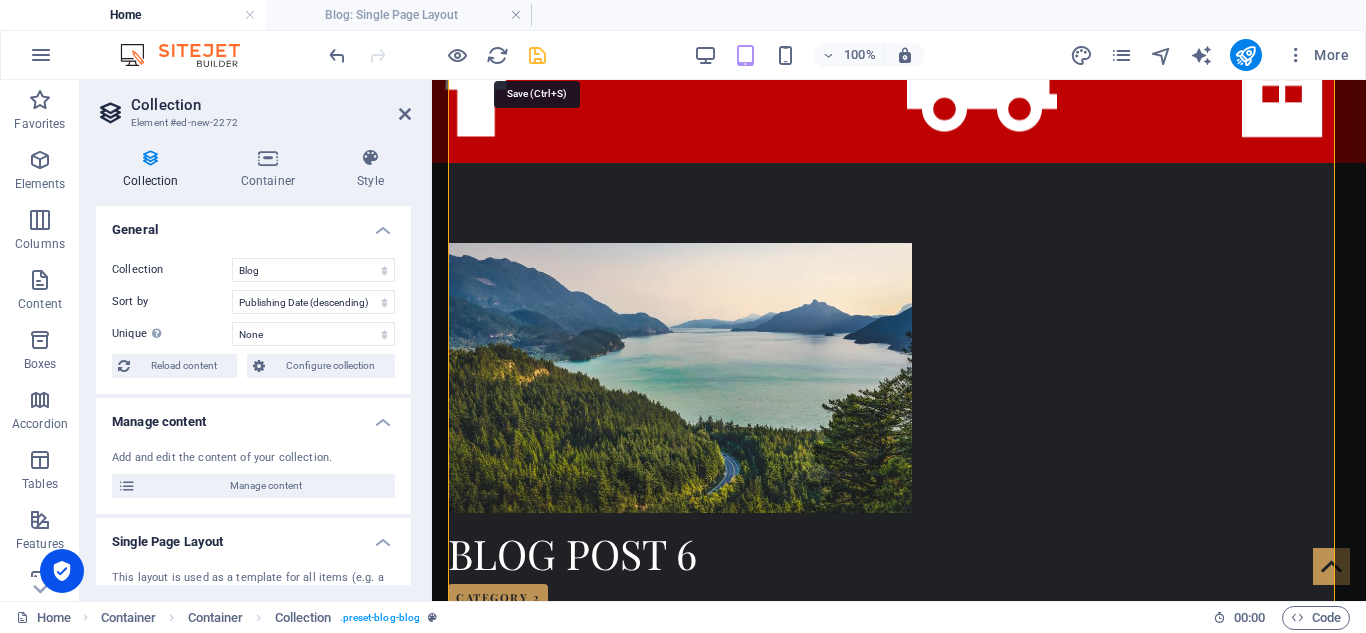 click at bounding box center (537, 55) 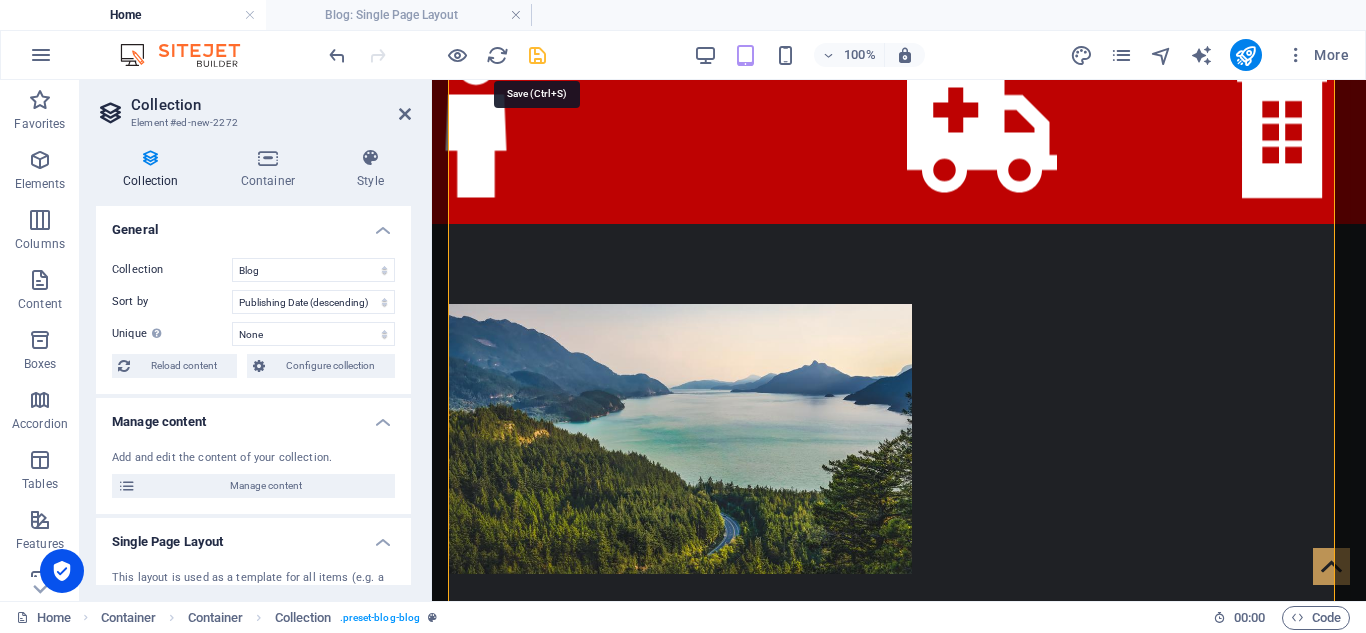 scroll, scrollTop: 1533, scrollLeft: 0, axis: vertical 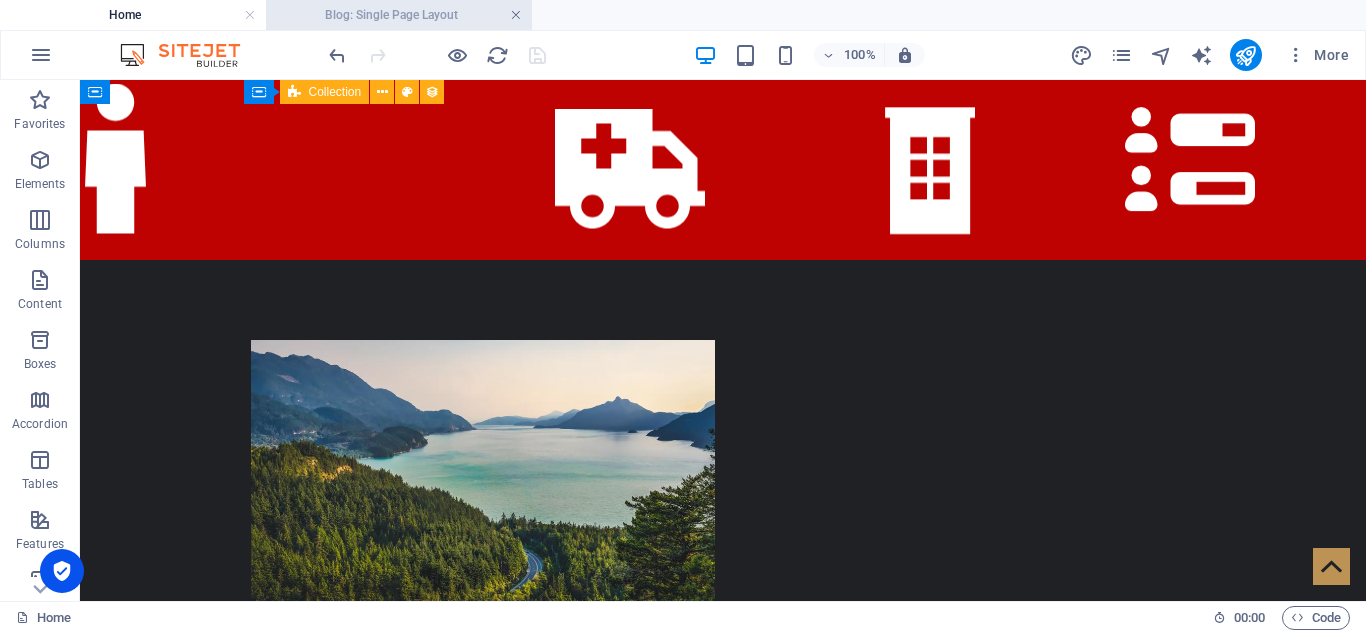 click at bounding box center [516, 15] 